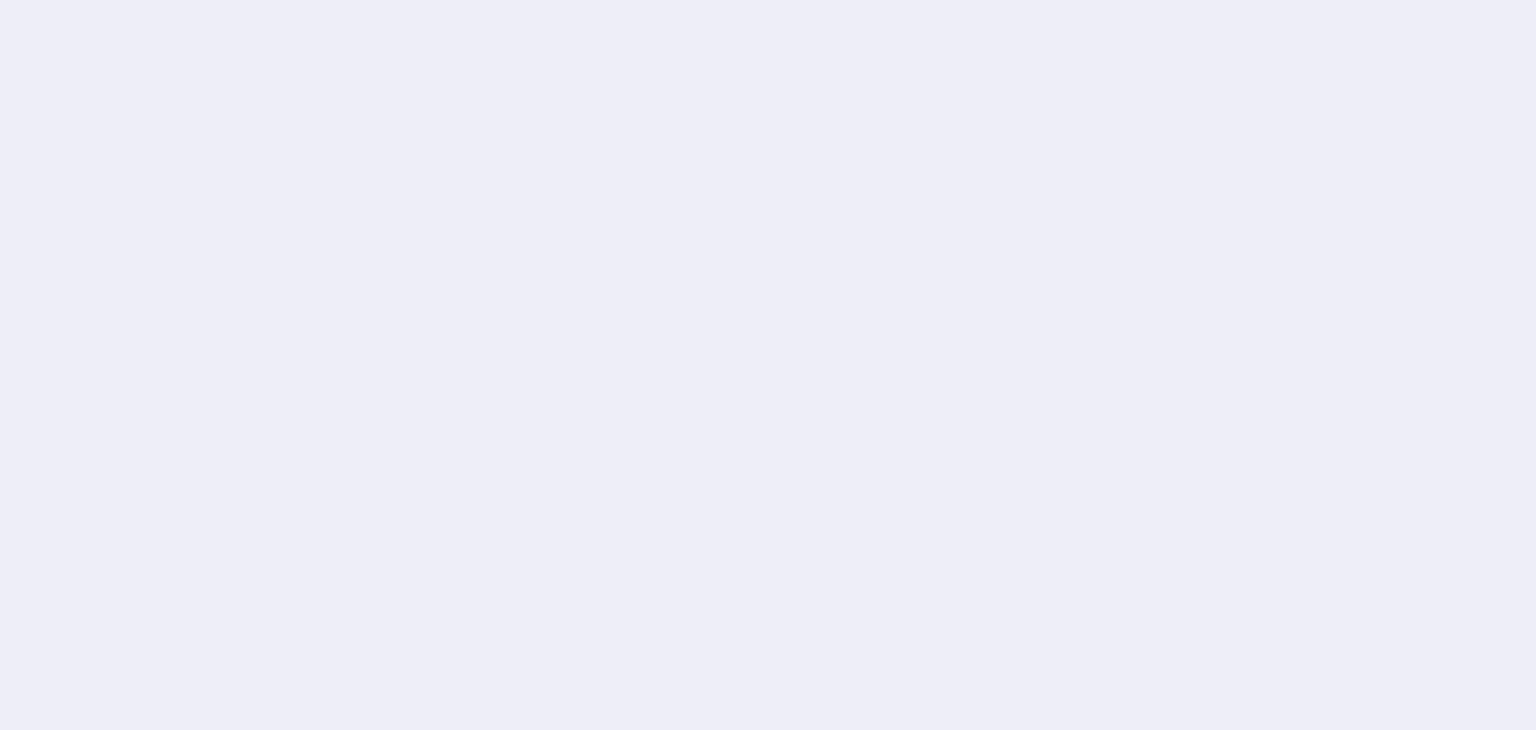 scroll, scrollTop: 0, scrollLeft: 0, axis: both 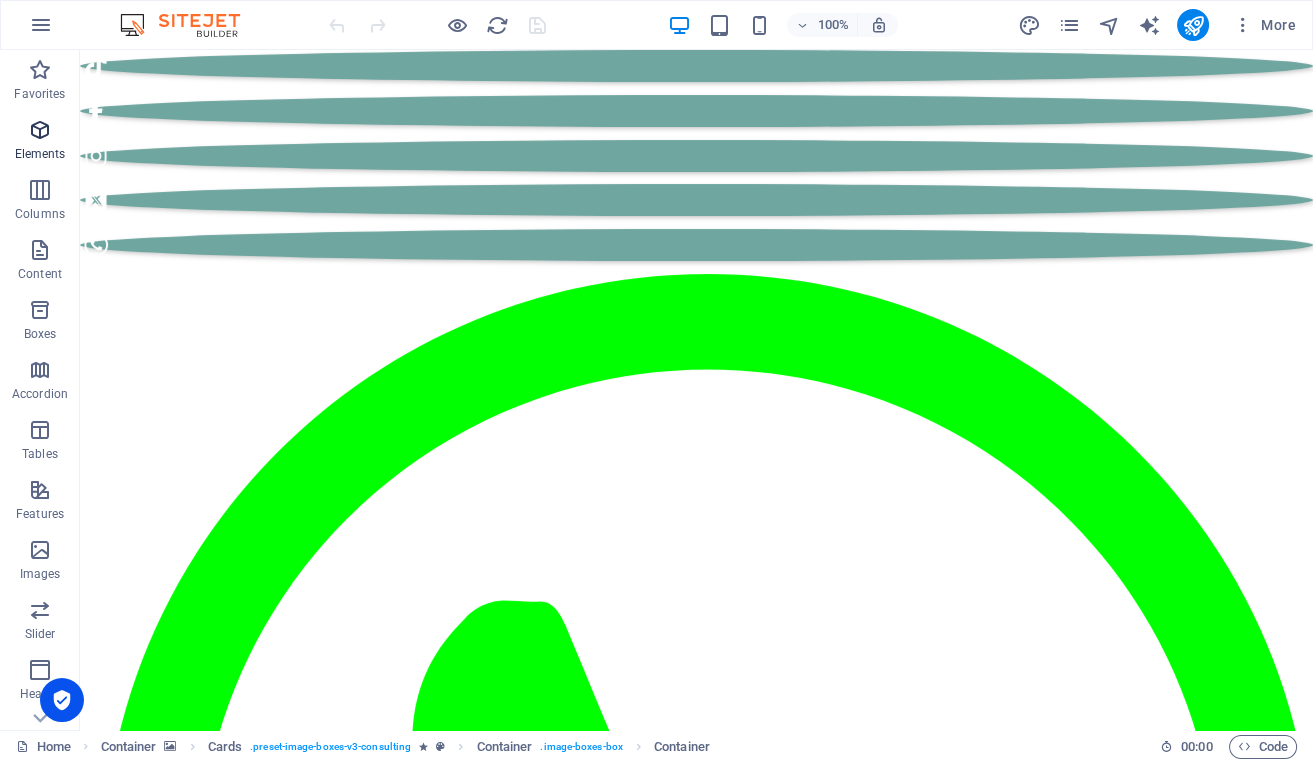click on "Elements" at bounding box center (40, 154) 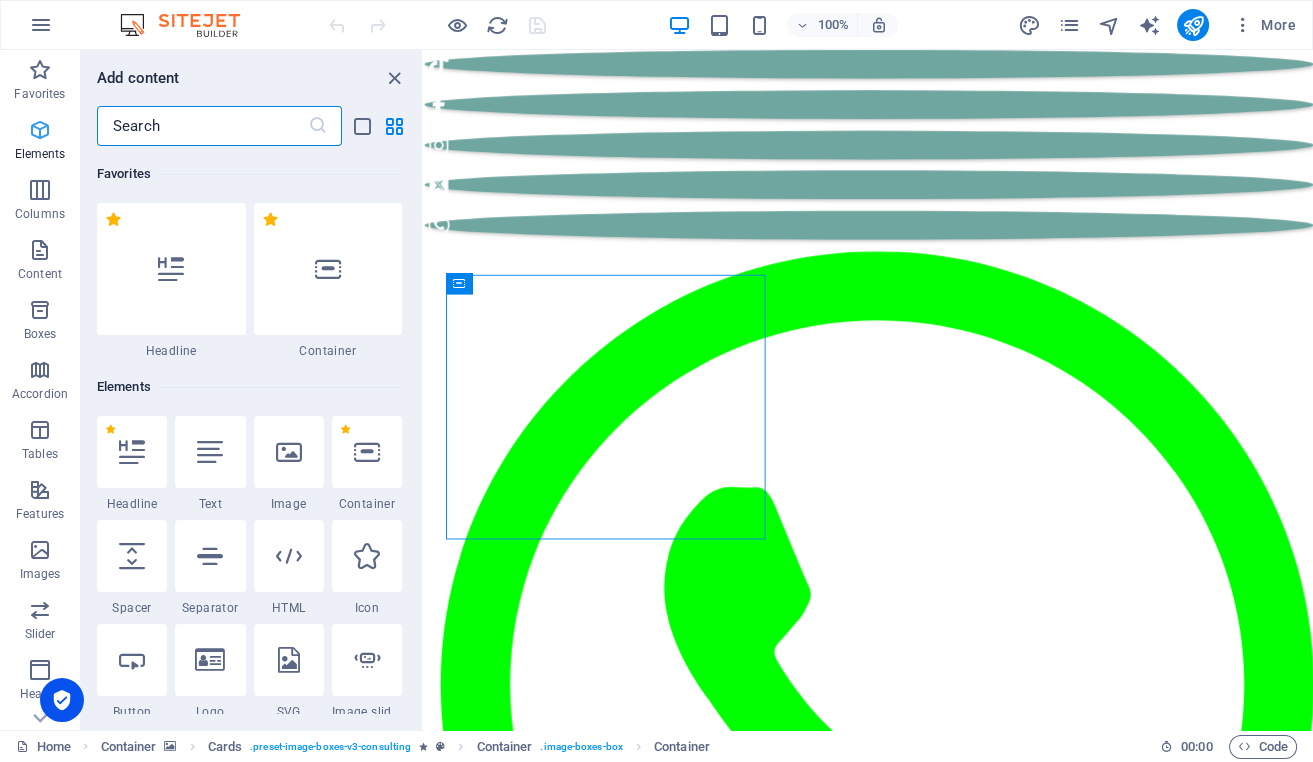 scroll, scrollTop: 1607, scrollLeft: 0, axis: vertical 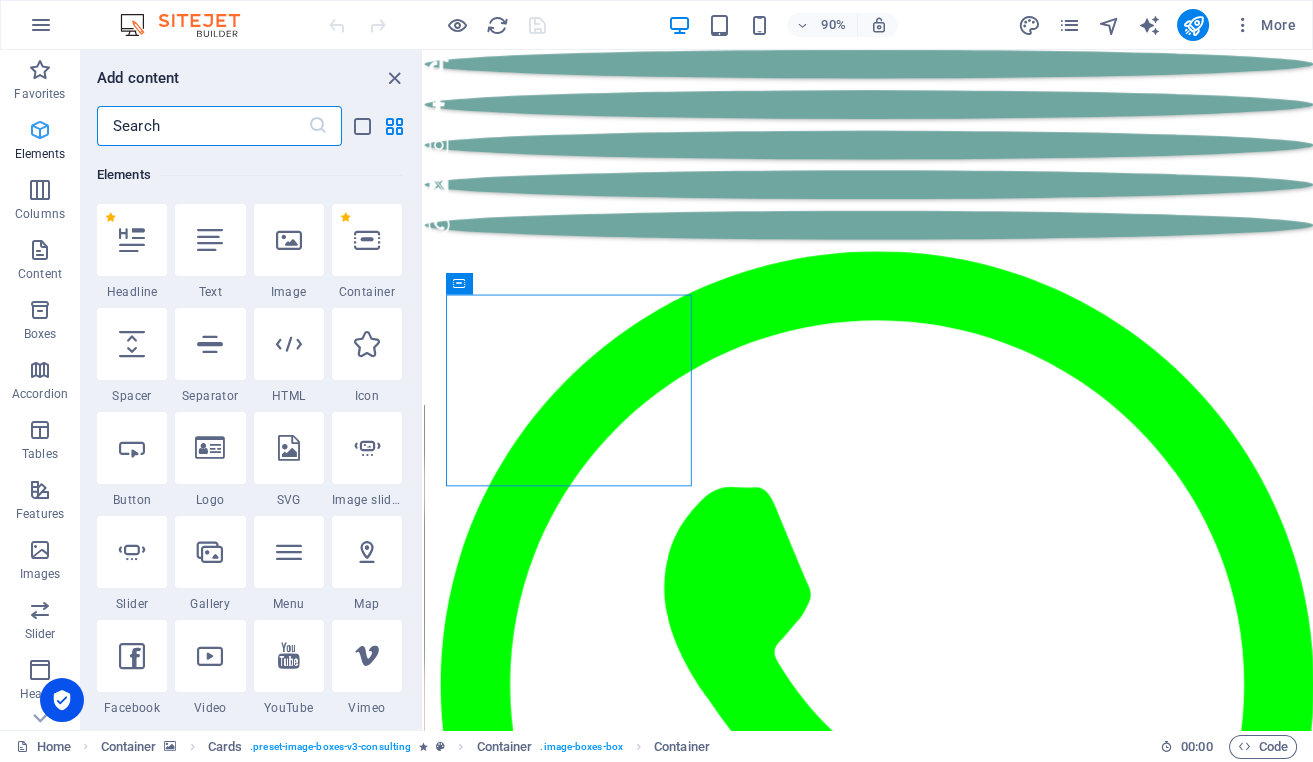 click on "Elements" at bounding box center (40, 154) 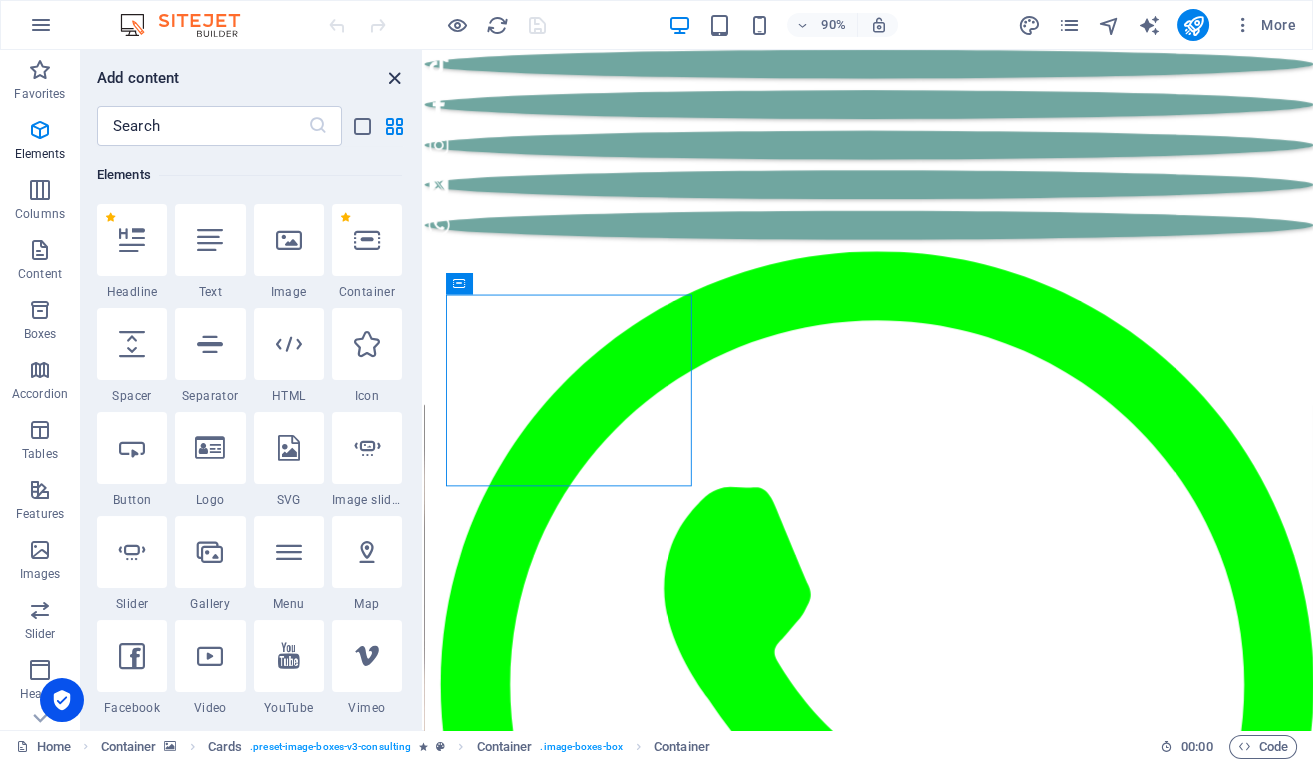 click at bounding box center [394, 78] 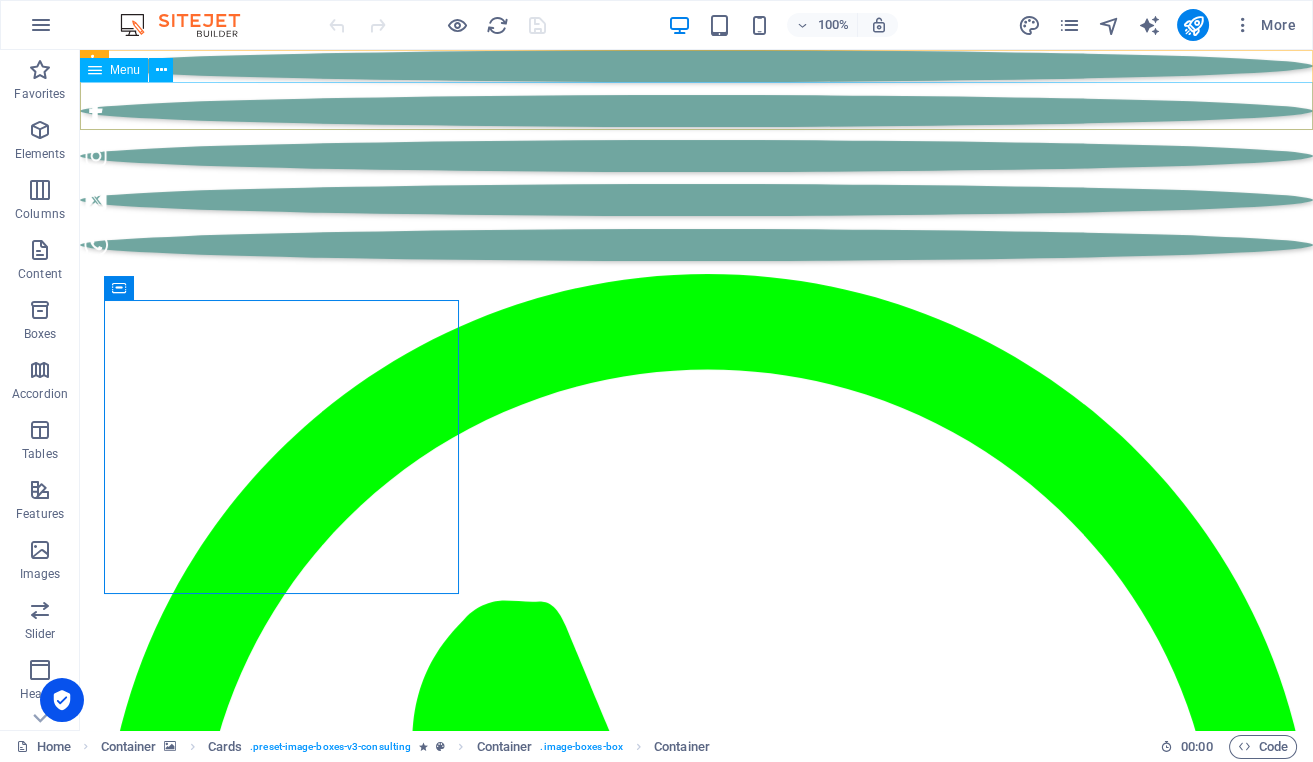 click on "Nuestra historia NUESTRO EQUIPO Nuestros servicios Nuestros productos Contáctenos" at bounding box center (696, 1537) 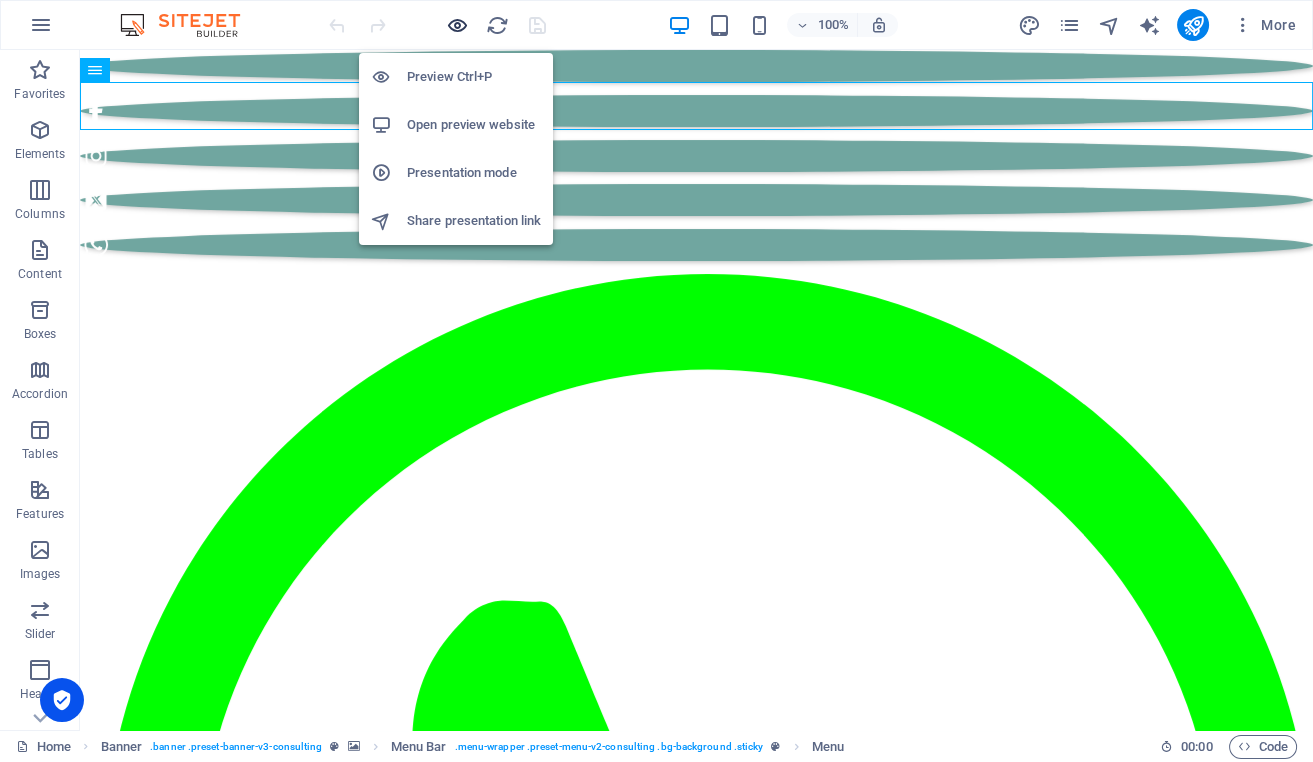click at bounding box center [457, 25] 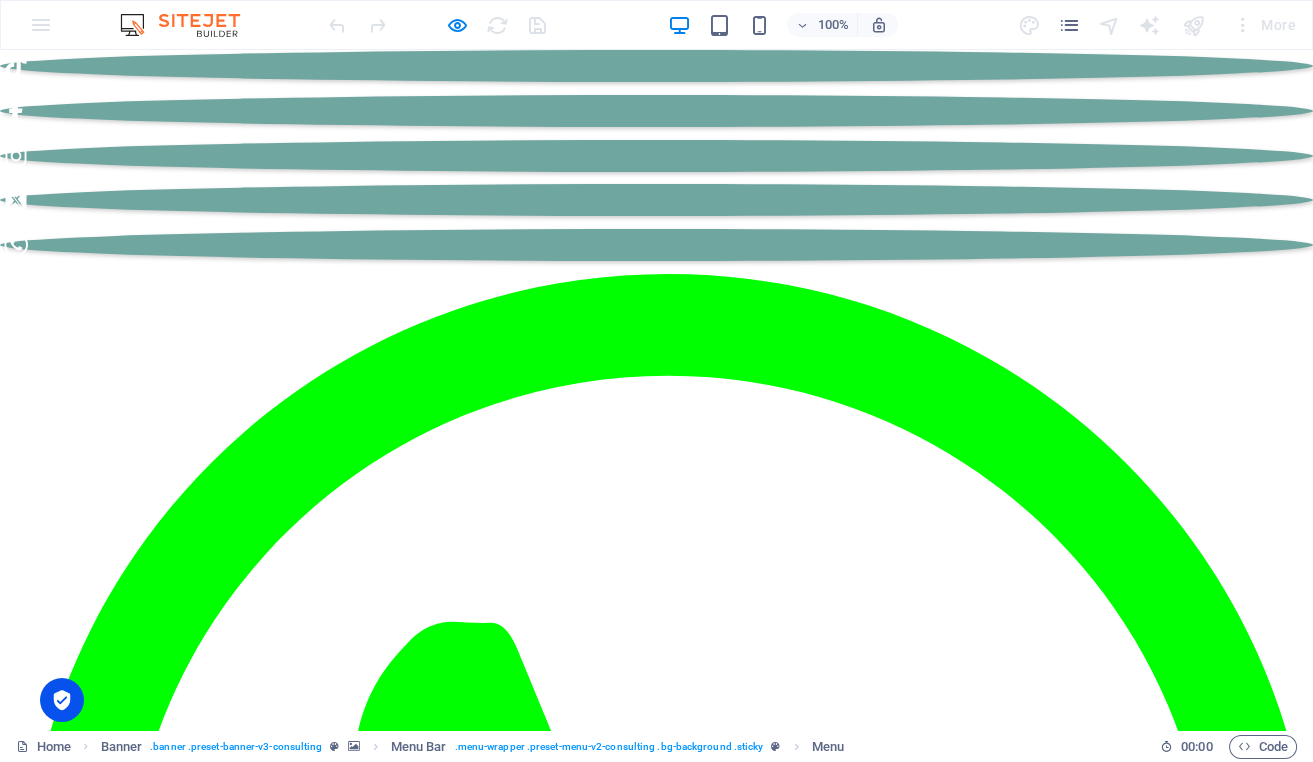 click on "Nuestros servicios" at bounding box center (651, 1617) 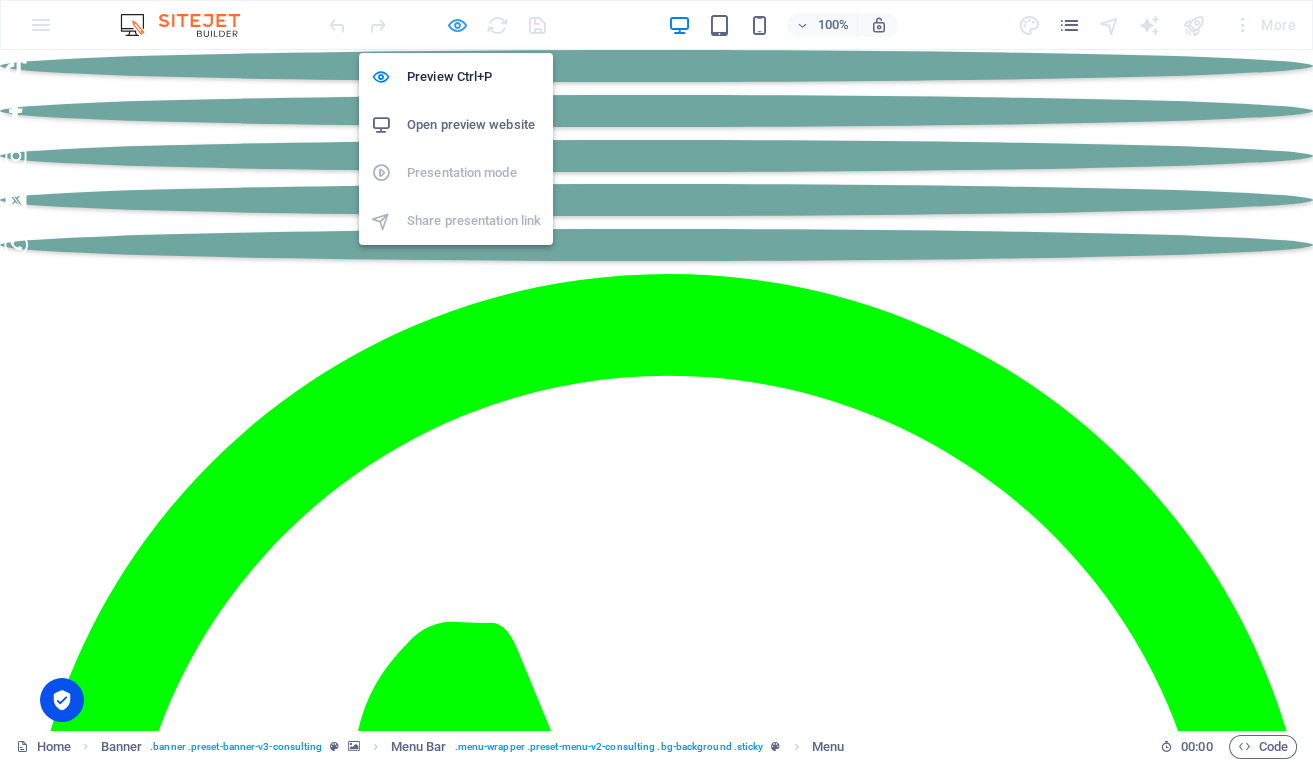 click at bounding box center [457, 25] 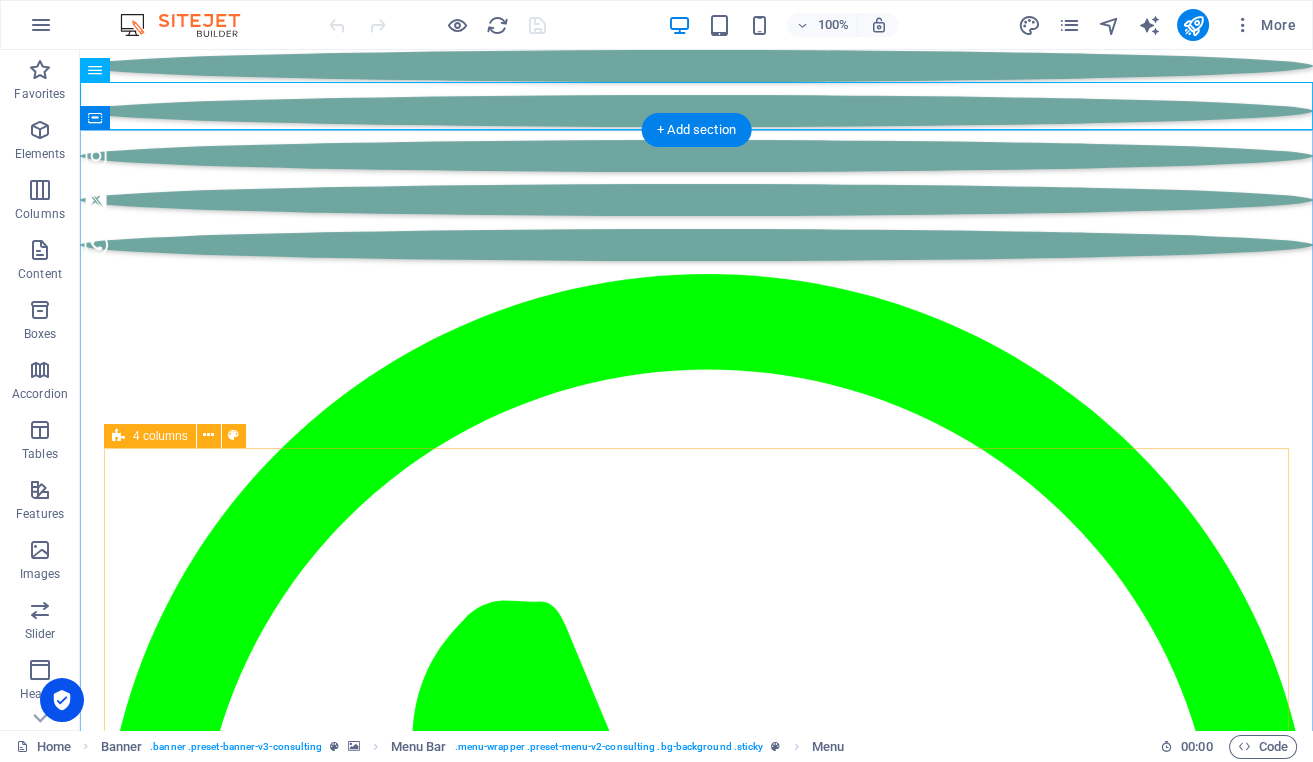 type 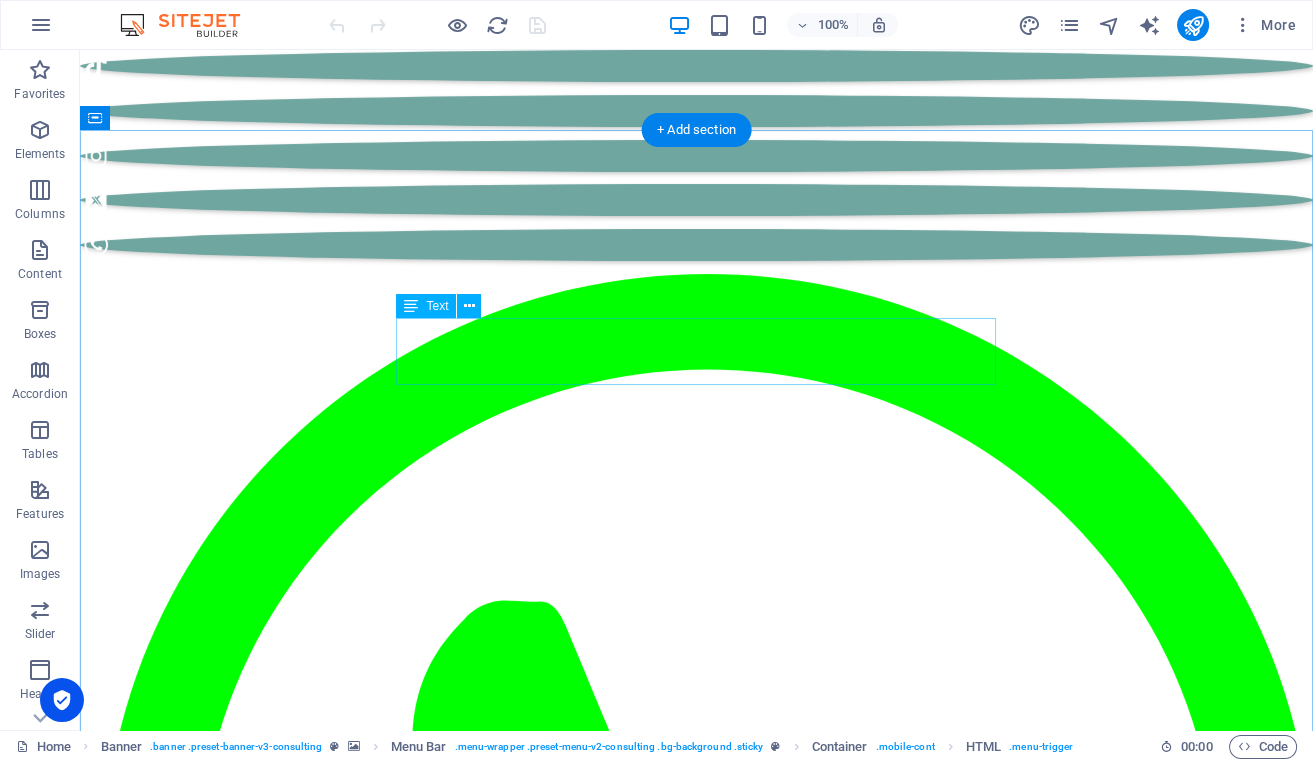 click on "Contamos con una amplia gama de productos, ajustables a su necesidad." at bounding box center (696, 6458) 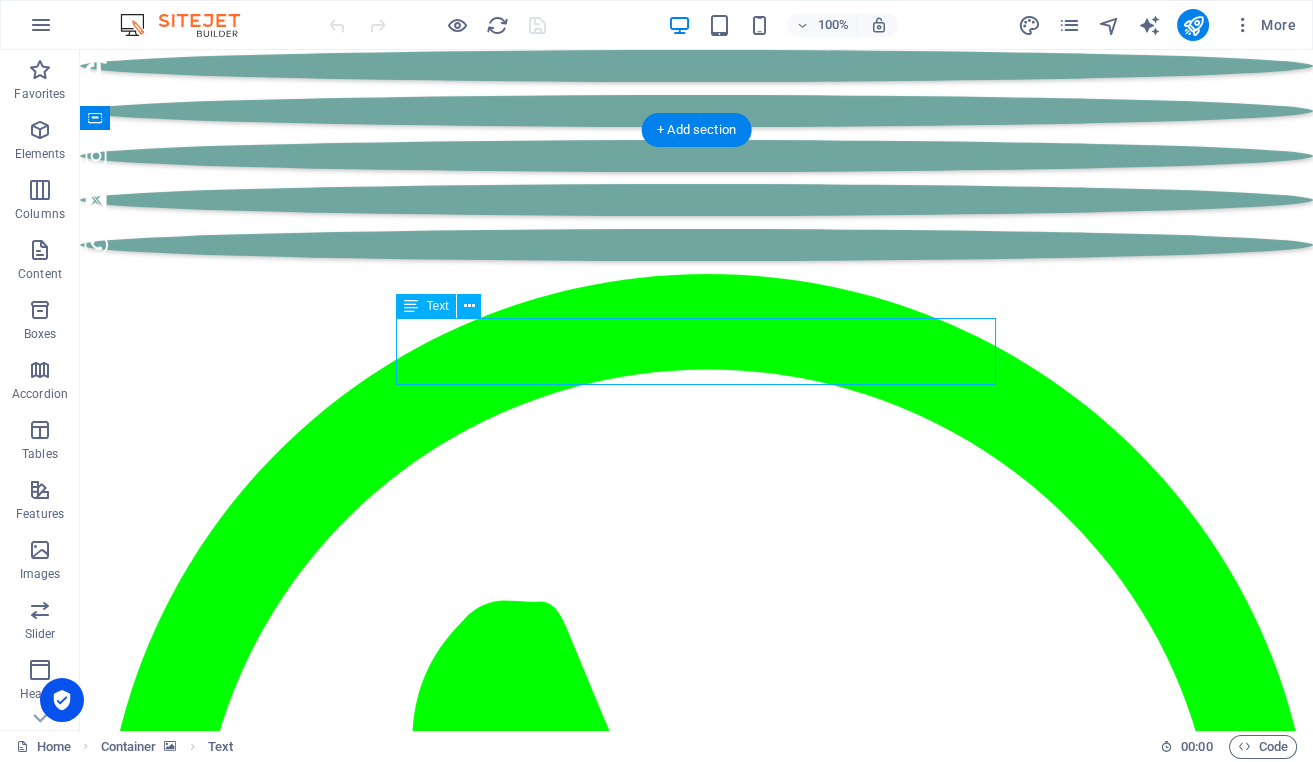 click on "Contamos con una amplia gama de productos, ajustables a su necesidad." at bounding box center (696, 6458) 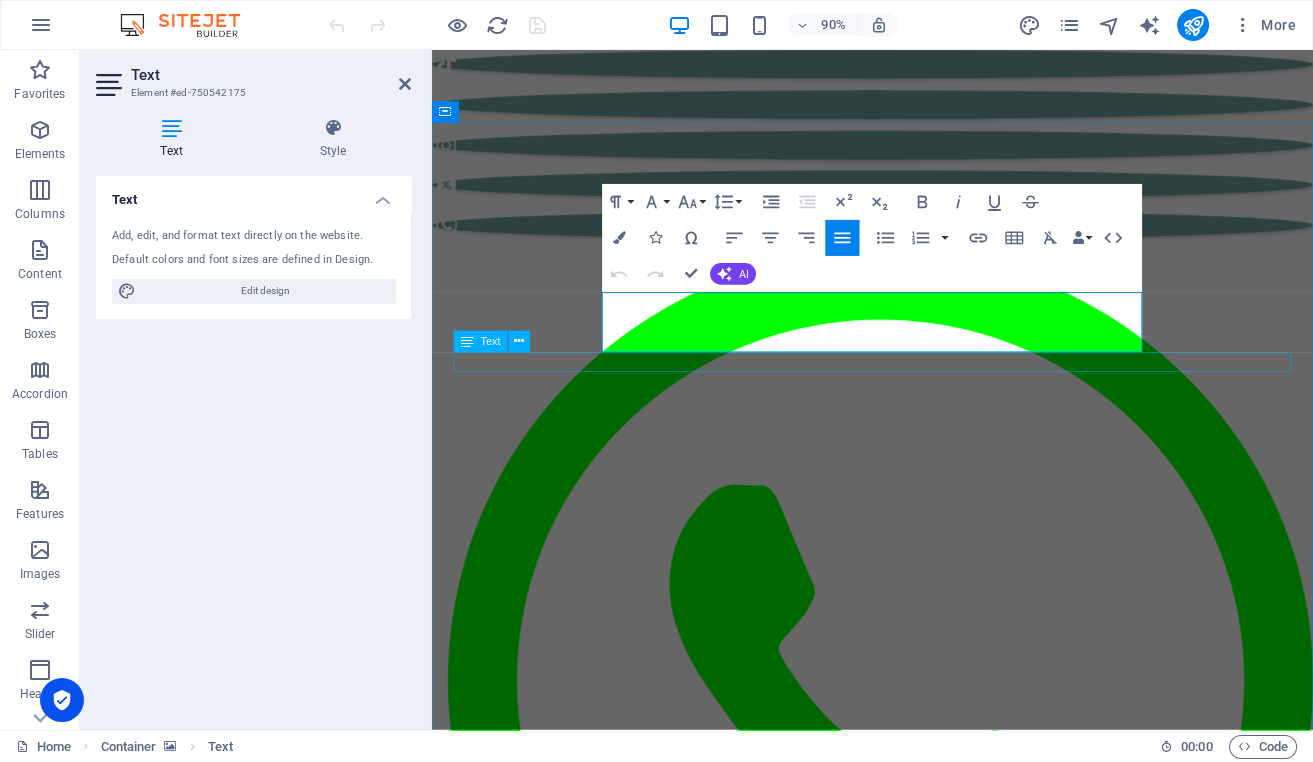 scroll, scrollTop: 3064, scrollLeft: 0, axis: vertical 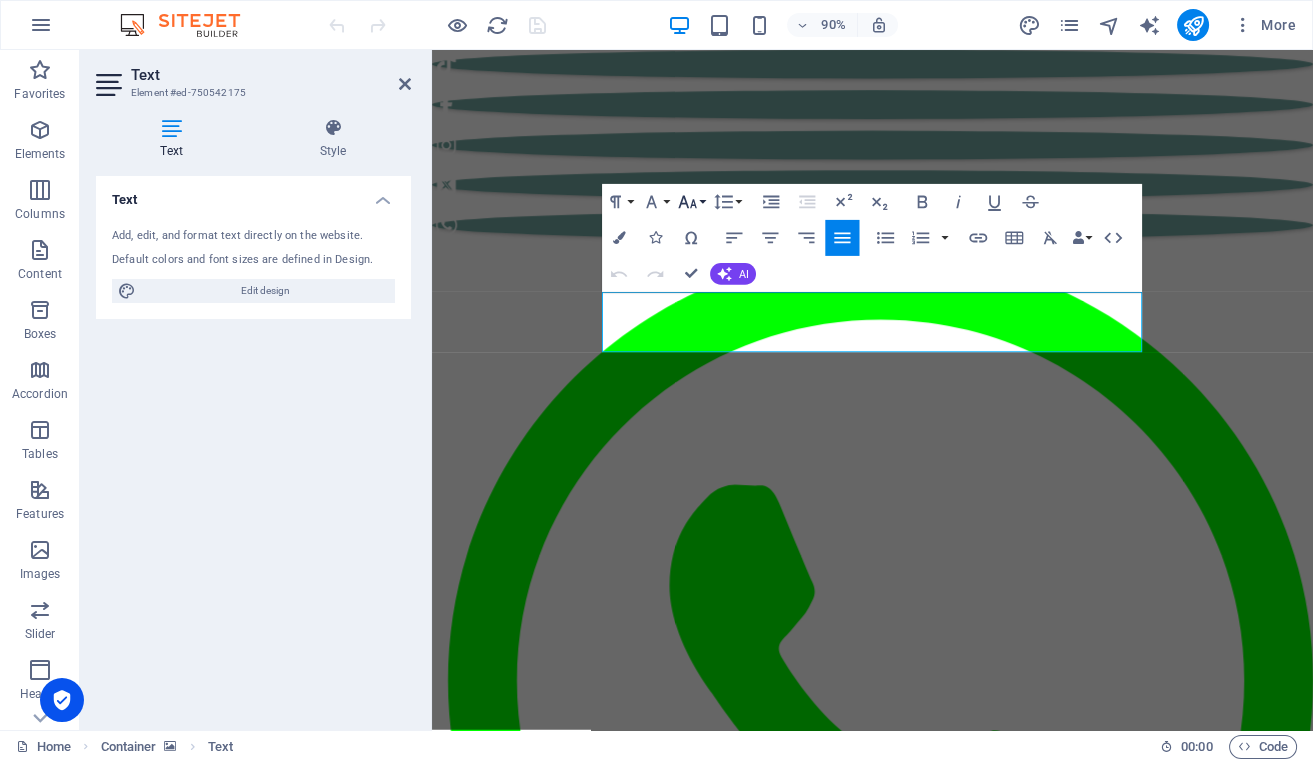 click on "Font Size" at bounding box center [691, 202] 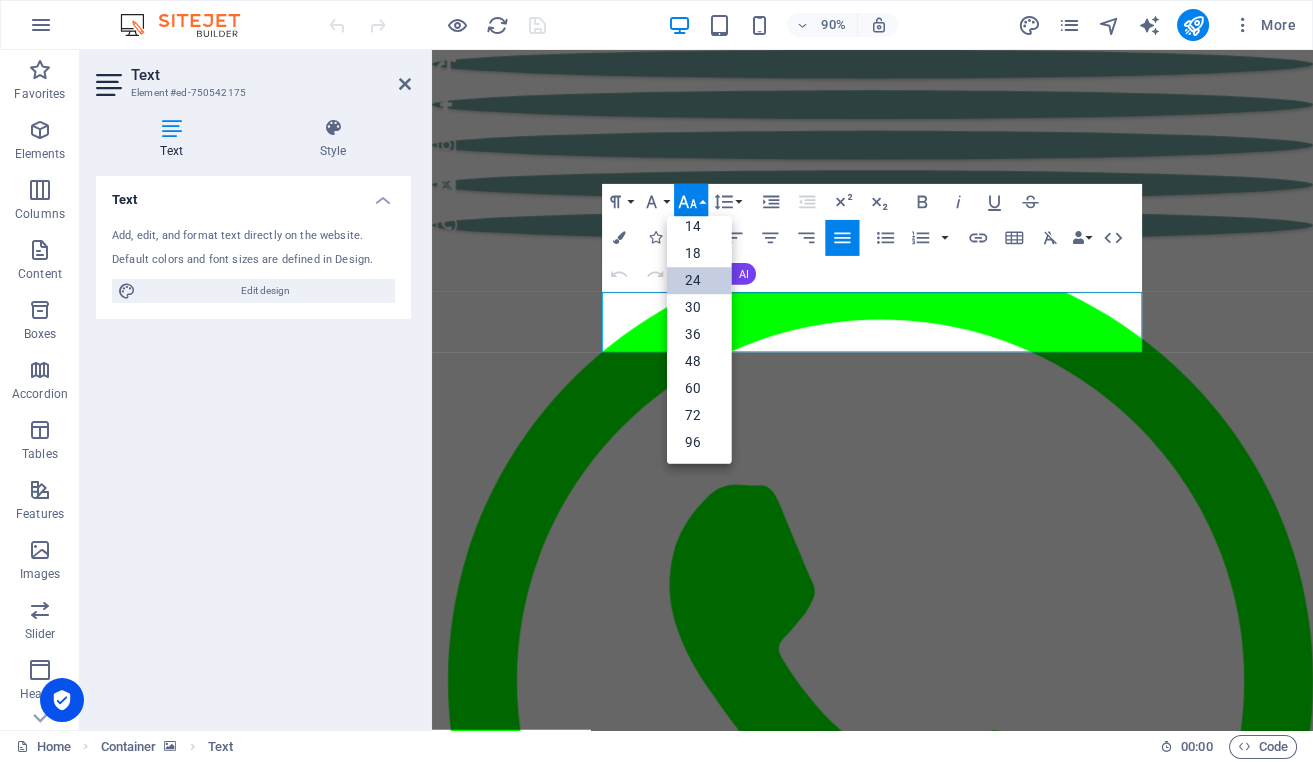 scroll, scrollTop: 161, scrollLeft: 0, axis: vertical 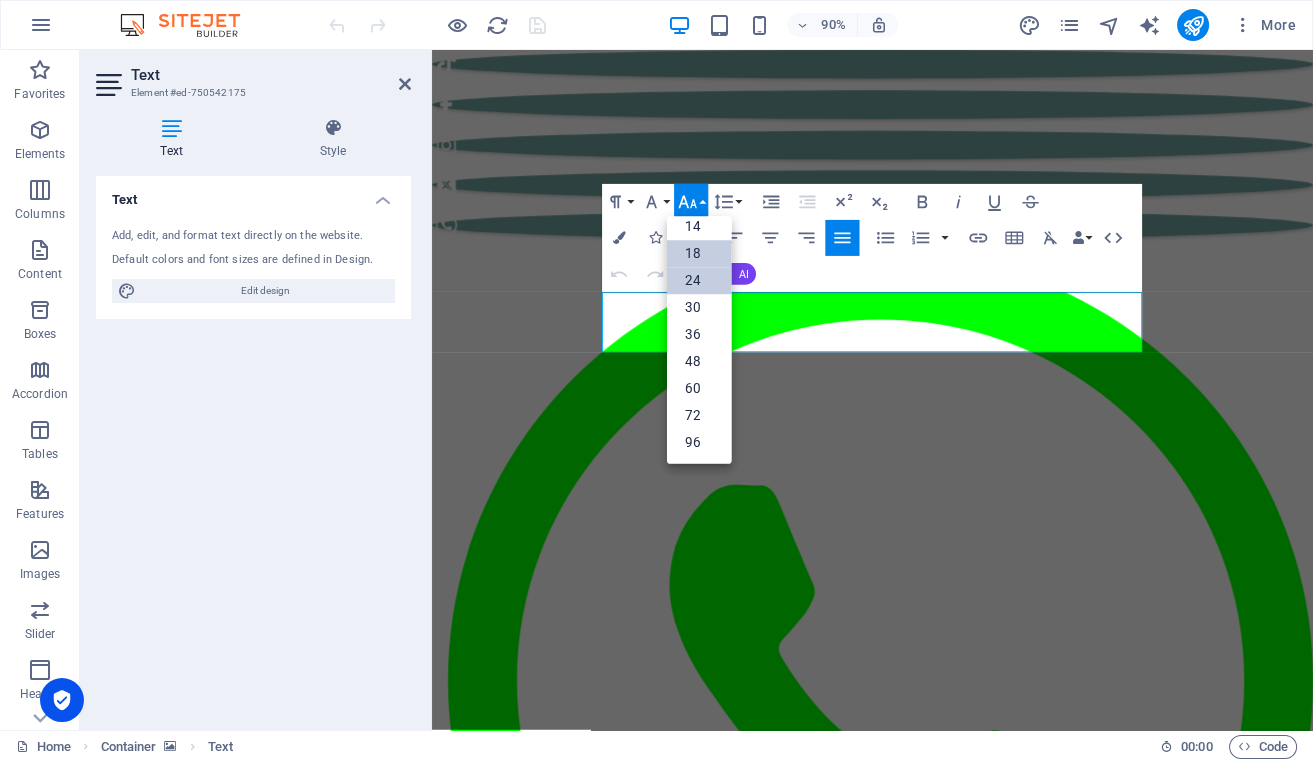 click on "18" at bounding box center (699, 253) 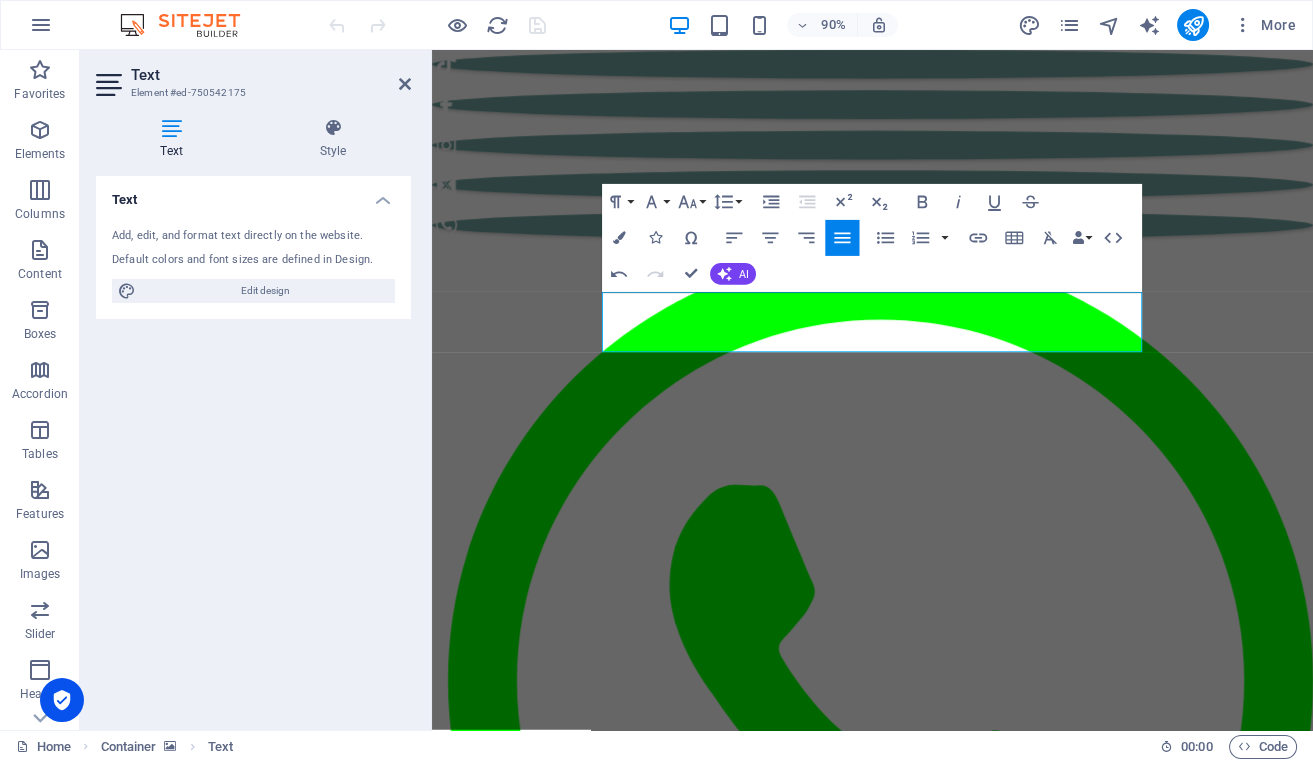 drag, startPoint x: 945, startPoint y: 365, endPoint x: 613, endPoint y: 335, distance: 333.35266 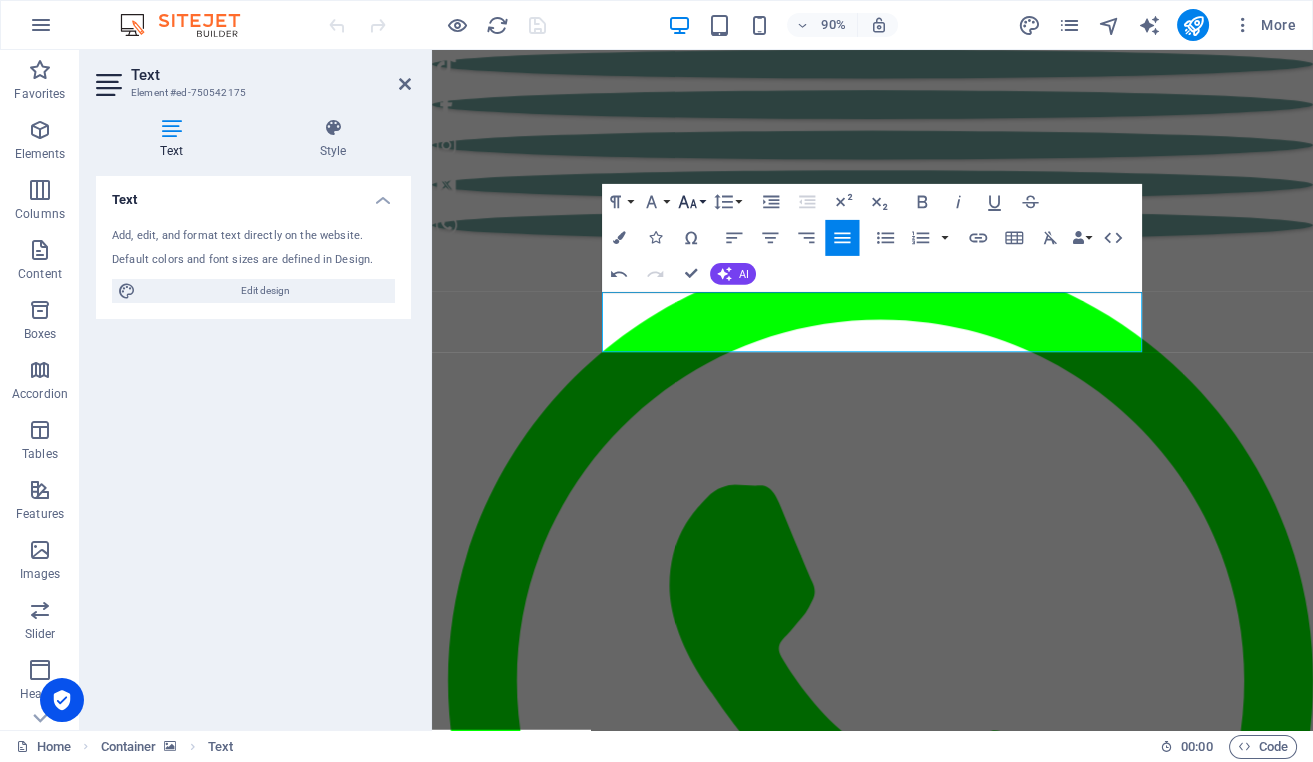 click on "Font Size" at bounding box center [691, 202] 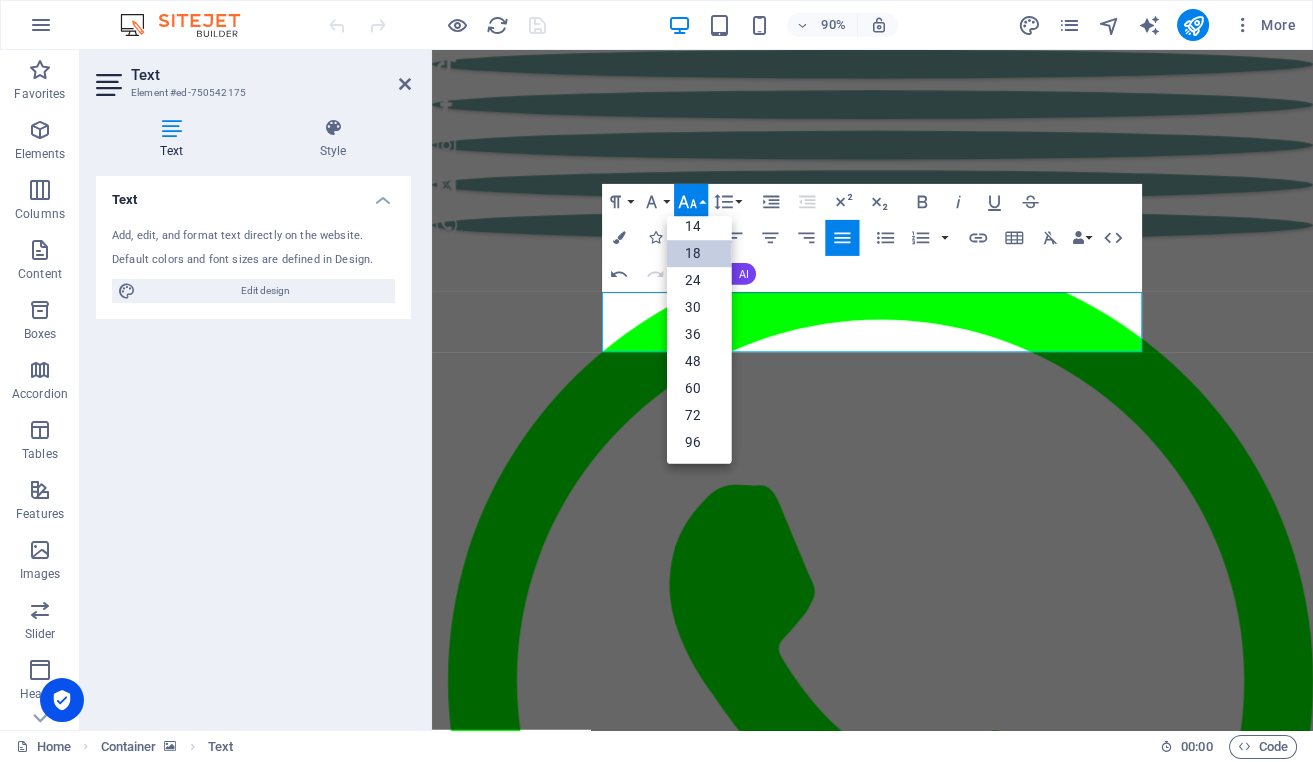 scroll, scrollTop: 161, scrollLeft: 0, axis: vertical 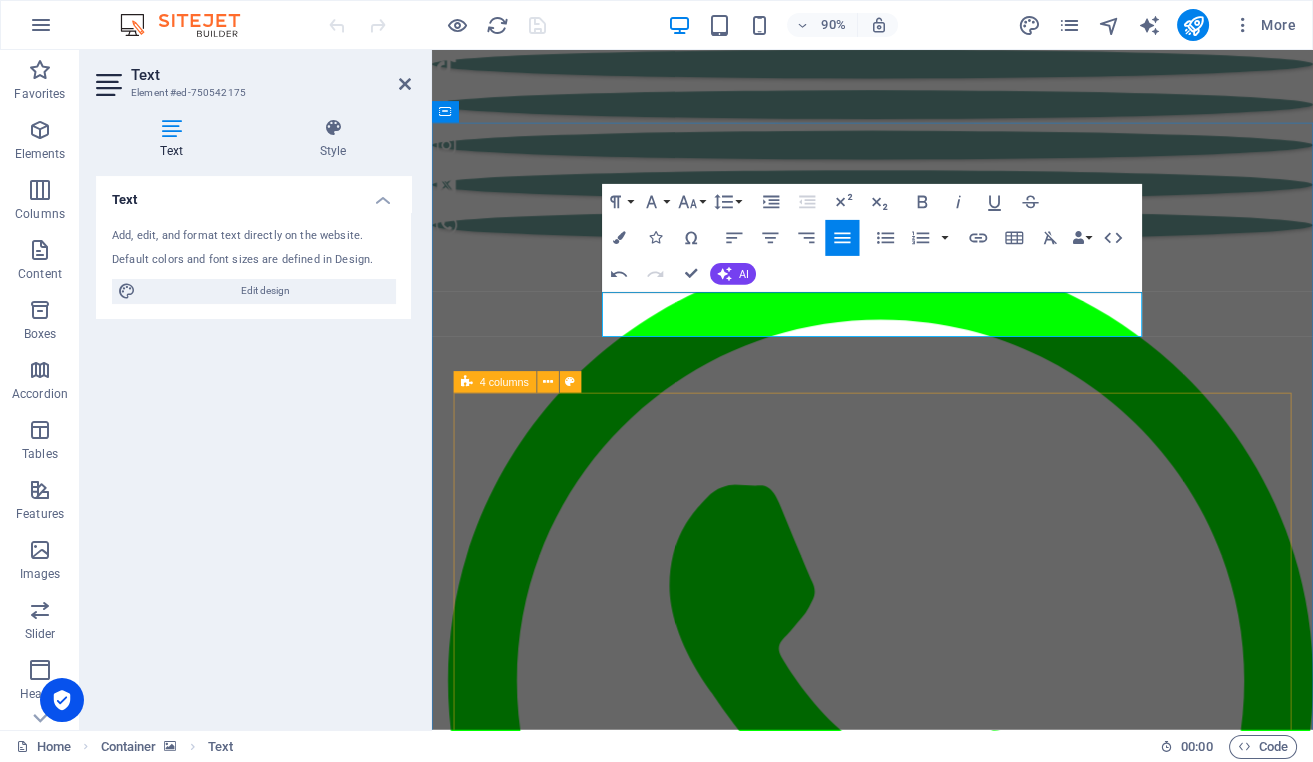 click on "KONICA MINOLTA Iniciativa de Transformación EcoPower leer más Enfrentando los desafíos de los altos costos de energía y una huella de carbono sustancial, nuestro cliente buscó revolucionar sus prácticas energéticas. Trabajando mano a mano con el equipo de expertos de Eco-Con, implementamos soluciones de energía renovable, incorporando energía solar y eólica en sus operaciones. Esto dio lugar a una reducción significativa de la dependencia de fuentes no renovables, lo que se traduce tanto en beneficios medioambientales como en importantes ahorros de costes. Descubra cómo esta iniciativa se convirtió en un faro de excelencia sostenible y en una inspiración para las empresas de todo el mundo. Director del proyecto: Jeffrey McCollins Duración del proyecto: 27 meses Leer menos KYOCERA Hoja de Ruta Estratégica de Sostenibilidad leer más Directora del proyecto: Jennifer Collins Duración del proyecto: 24 meses Leer menos TÓNER   Estrategia de expansión del mercado global leer más Leer menos" at bounding box center (921, 9375) 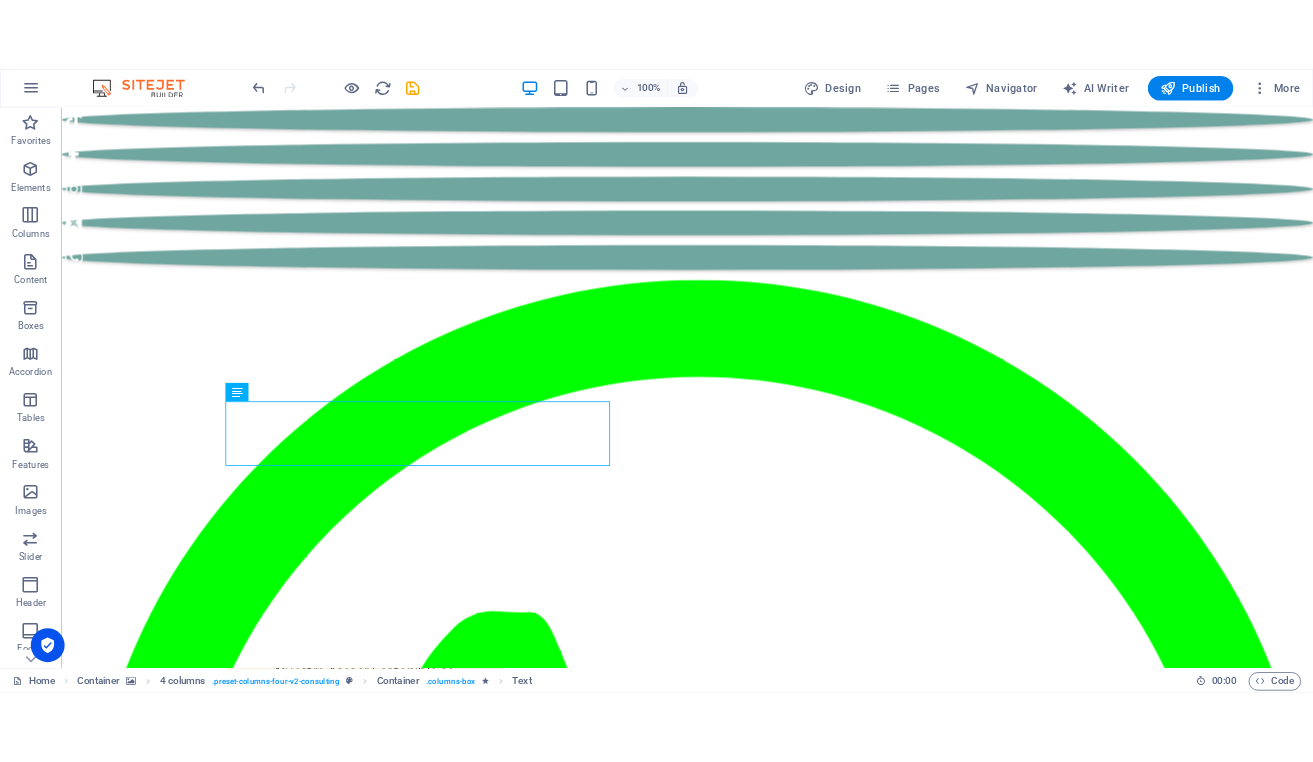scroll, scrollTop: 3034, scrollLeft: 0, axis: vertical 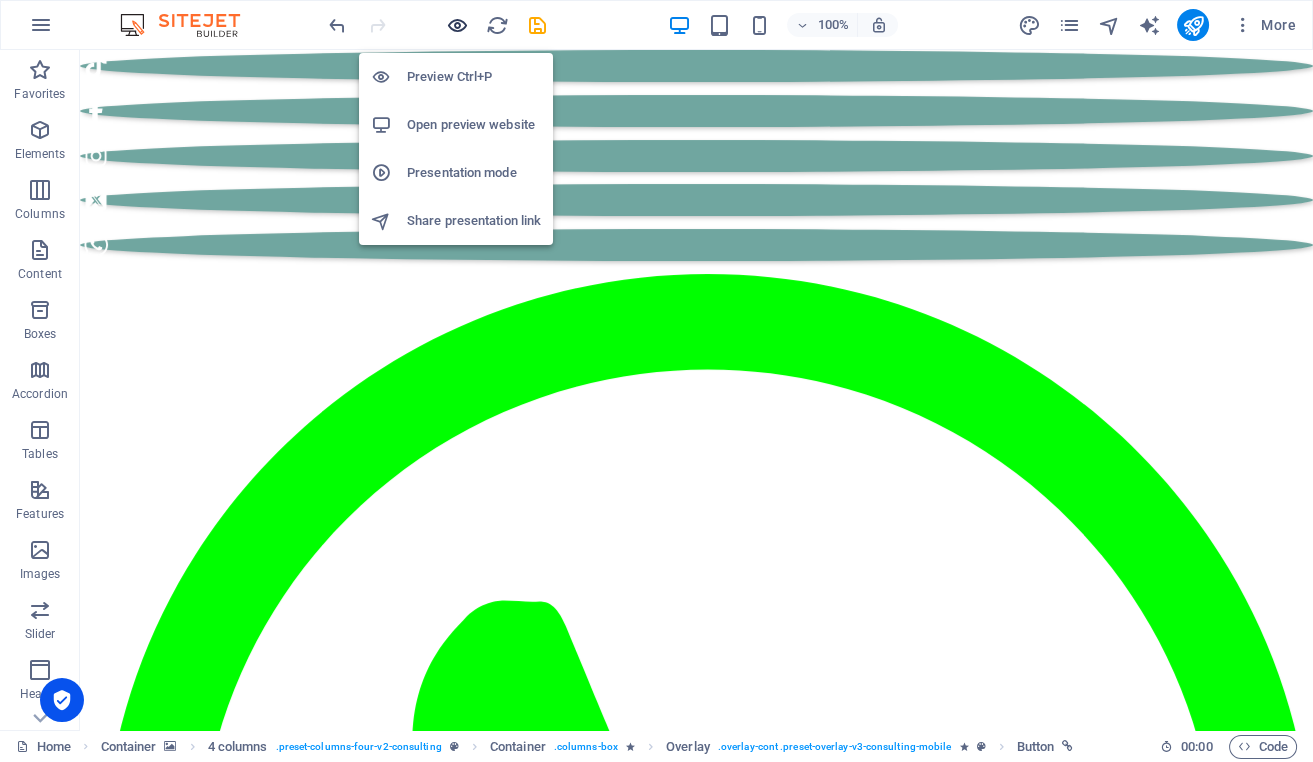 click at bounding box center (457, 25) 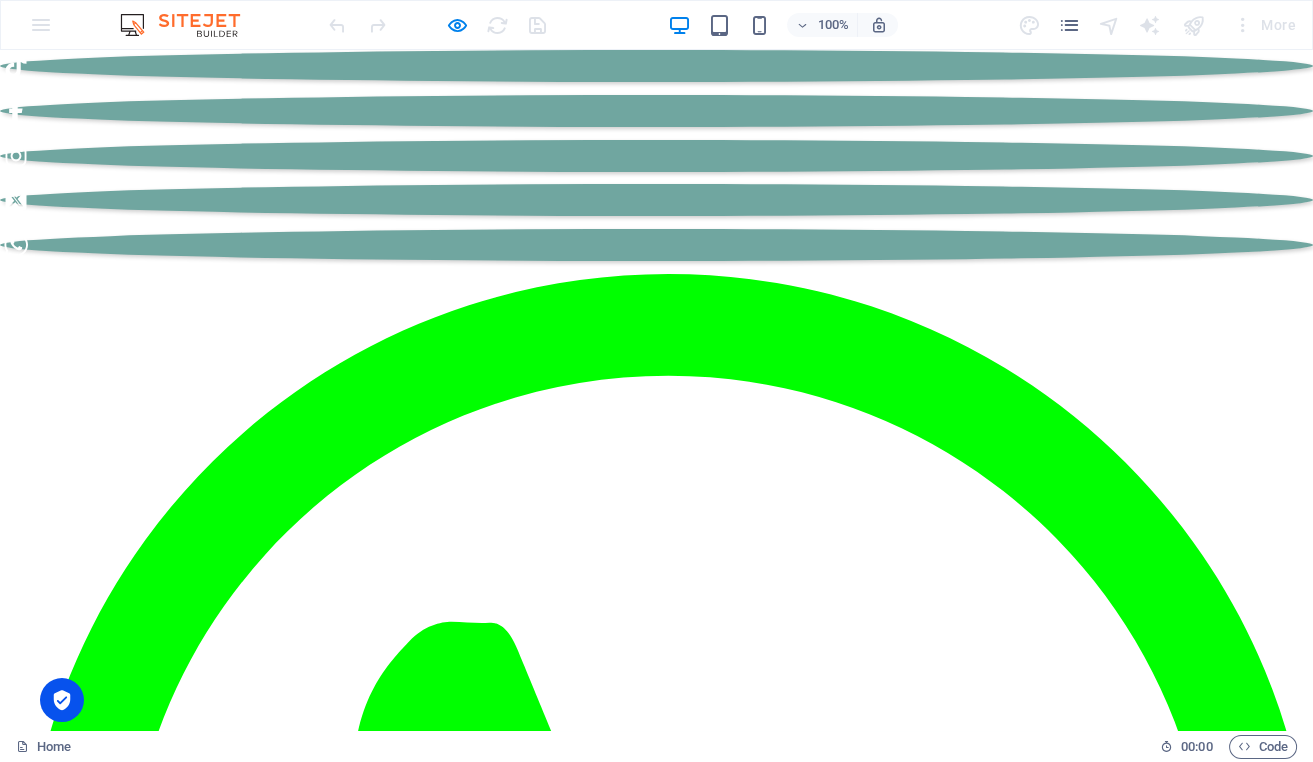 click on "Nuevo elemento de texto" at bounding box center [657, 5159] 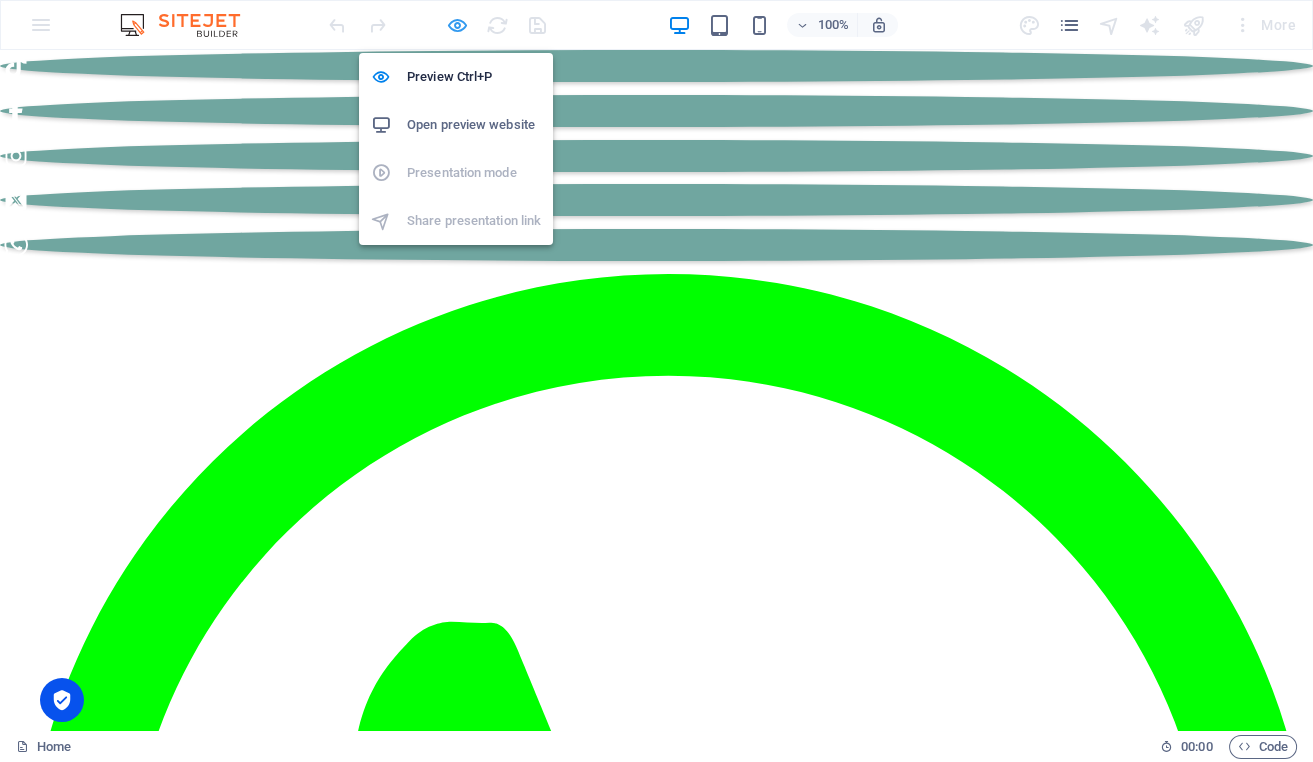 click at bounding box center [457, 25] 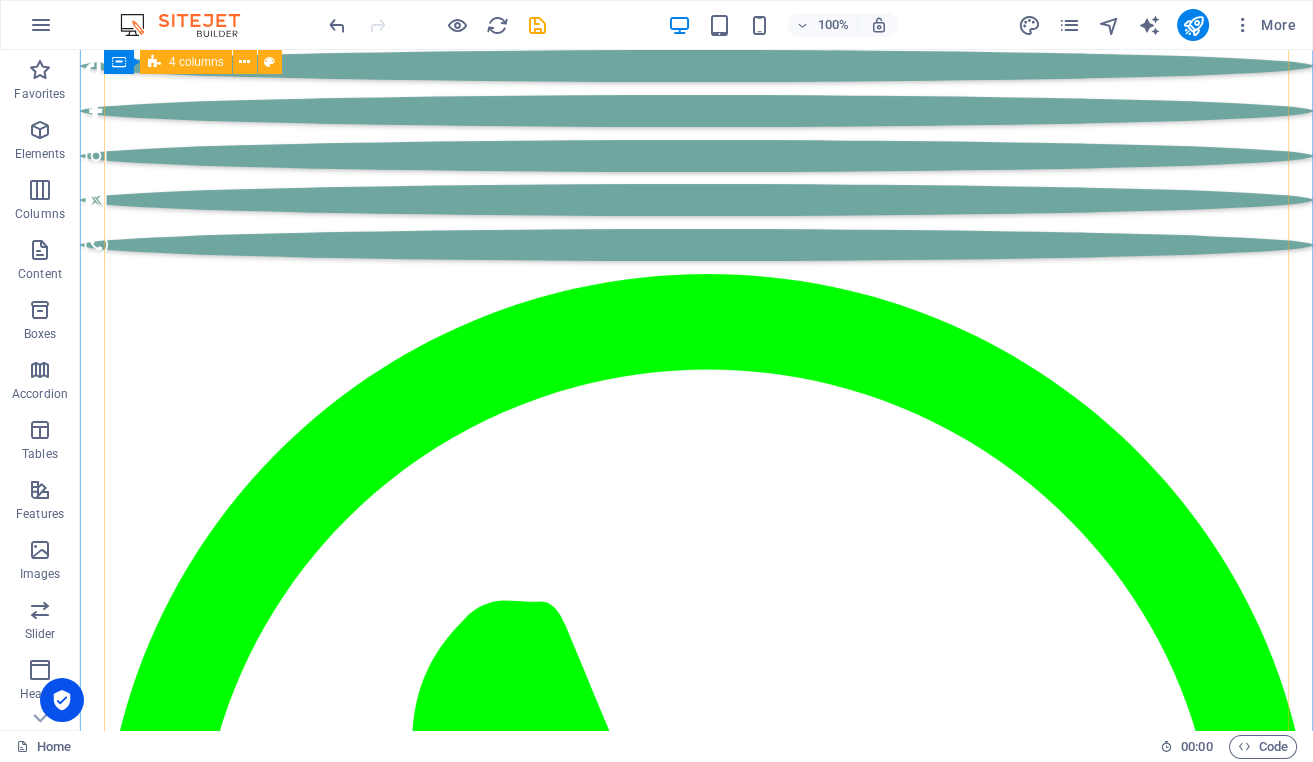 click on "KONICA MINOLTA Iniciativa de Transformación EcoPower leer más Enfrentando los desafíos de los altos costos de energía y una huella de carbono sustancial, nuestro cliente buscó revolucionar sus prácticas energéticas. Trabajando mano a mano con el equipo de expertos de Eco-Con, implementamos soluciones de energía renovable, incorporando energía solar y eólica en sus operaciones. Esto dio lugar a una reducción significativa de la dependencia de fuentes no renovables, lo que se traduce tanto en beneficios medioambientales como en importantes ahorros de costes. Descubra cómo esta iniciativa se convirtió en un faro de excelencia sostenible y en una inspiración para las empresas de todo el mundo. Director del proyecto: Jeffrey McCollins Duración del proyecto: 27 meses Leer menos KYOCERA Hoja de Ruta Estratégica de Sostenibilidad leer más Directora del proyecto: Jennifer Collins Duración del proyecto: 24 meses Leer menos TÓNER   Estrategia de expansión del mercado global leer más Leer menos" at bounding box center [696, 6691] 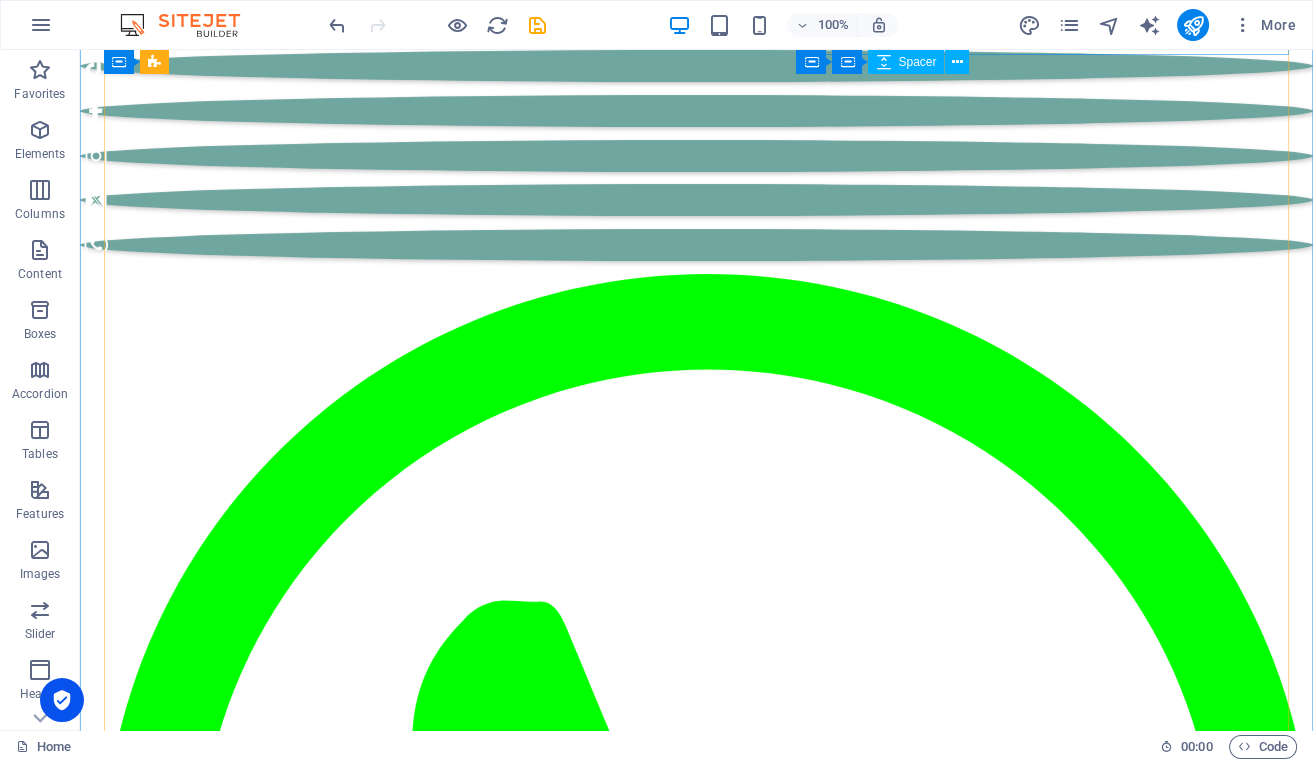 scroll, scrollTop: 4802, scrollLeft: 0, axis: vertical 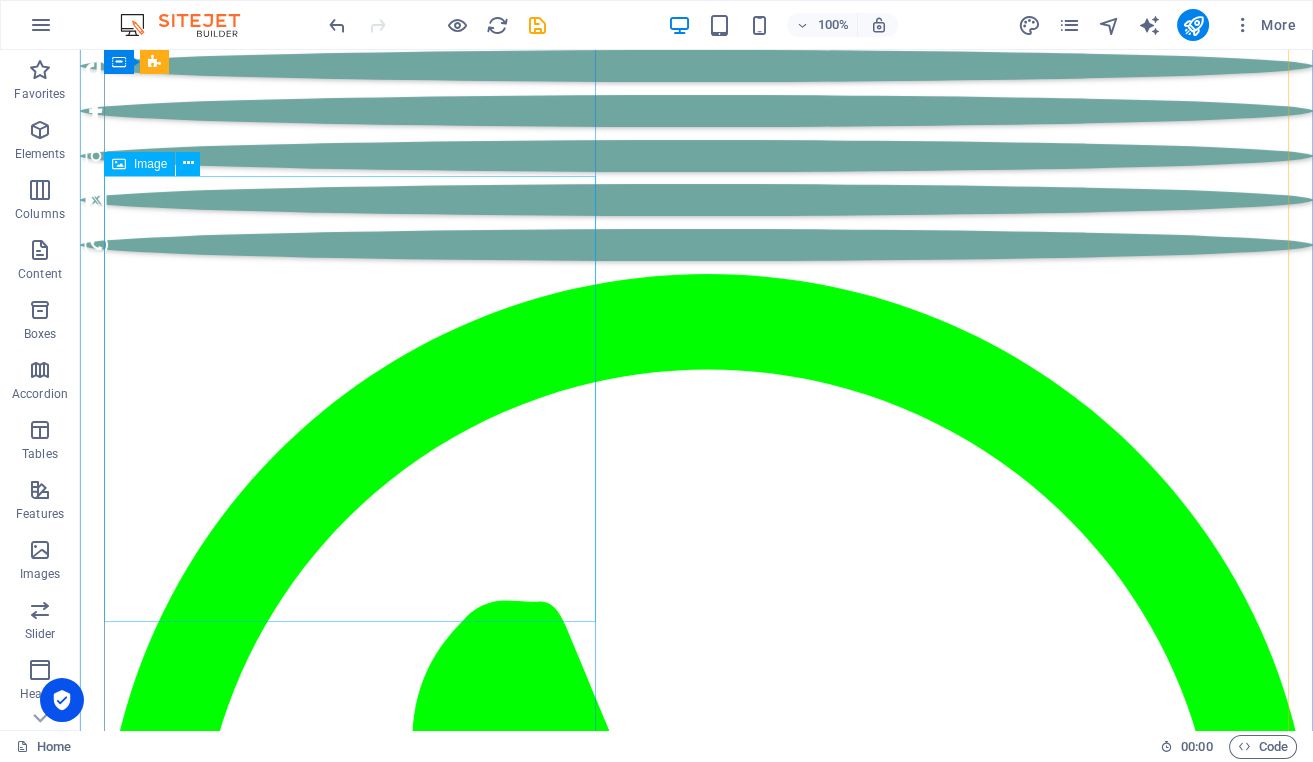 click at bounding box center [696, 7584] 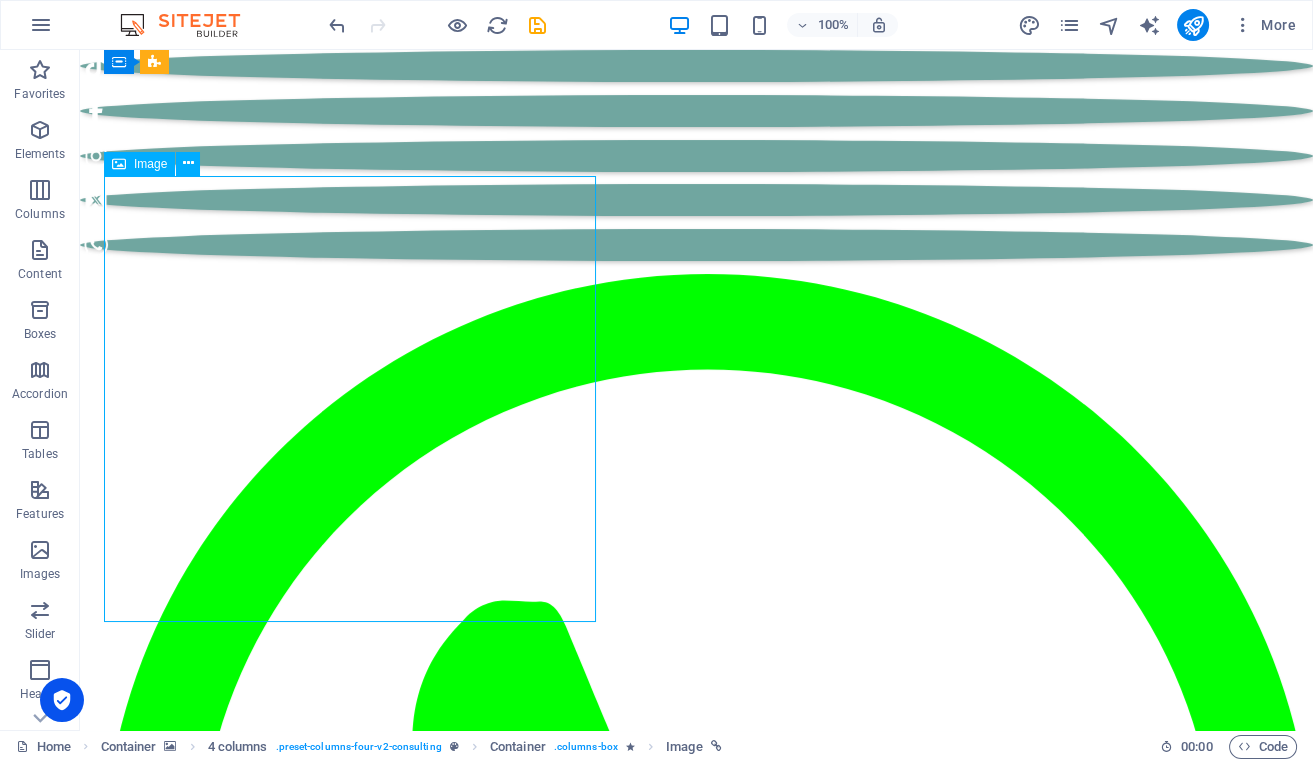 click at bounding box center (696, 7584) 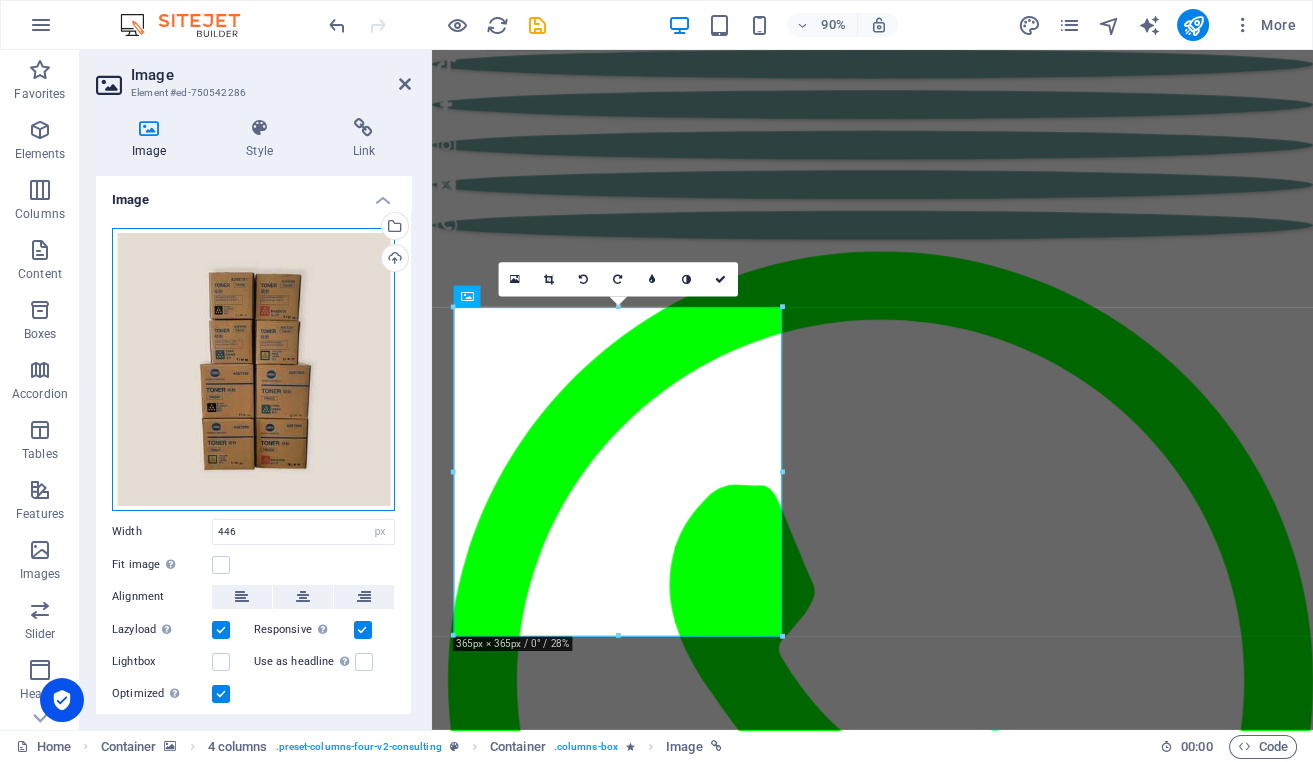 click on "Drag files here, click to choose files or select files from Files or our free stock photos & videos" at bounding box center [253, 369] 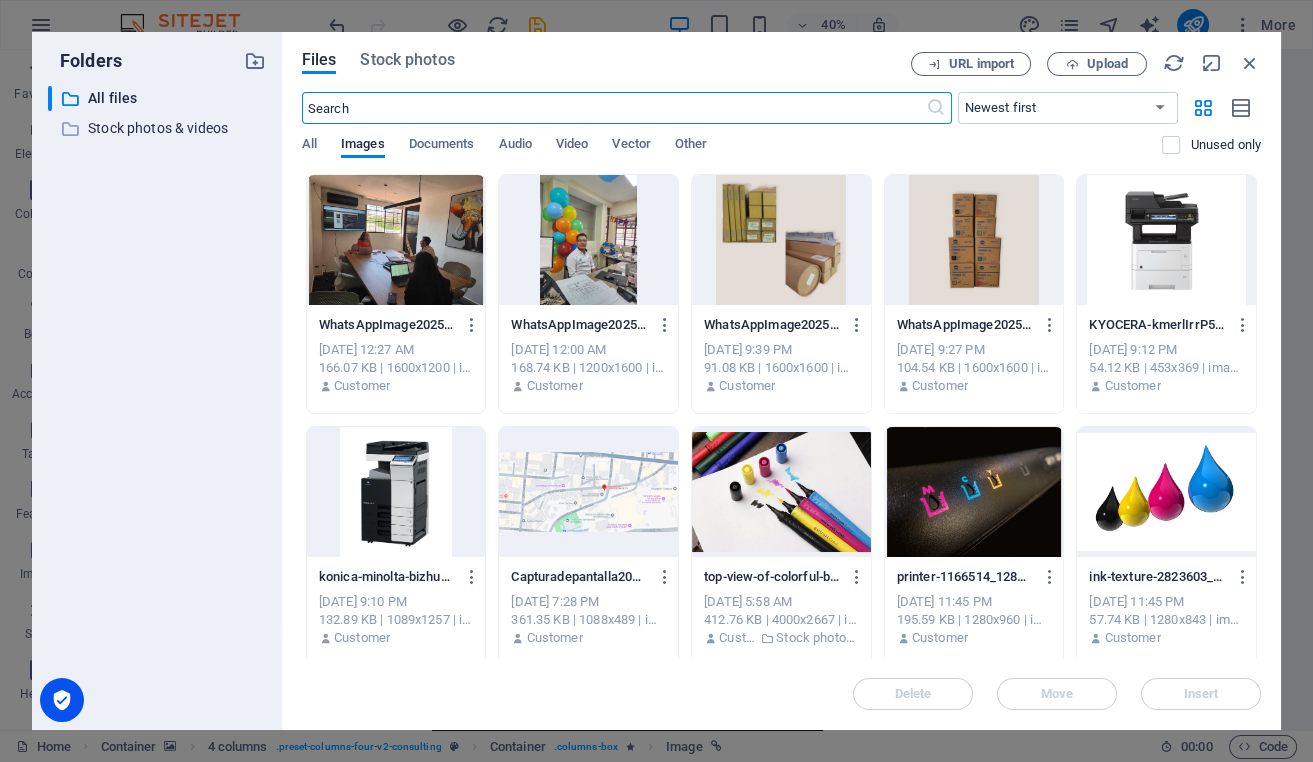 scroll, scrollTop: 4801, scrollLeft: 0, axis: vertical 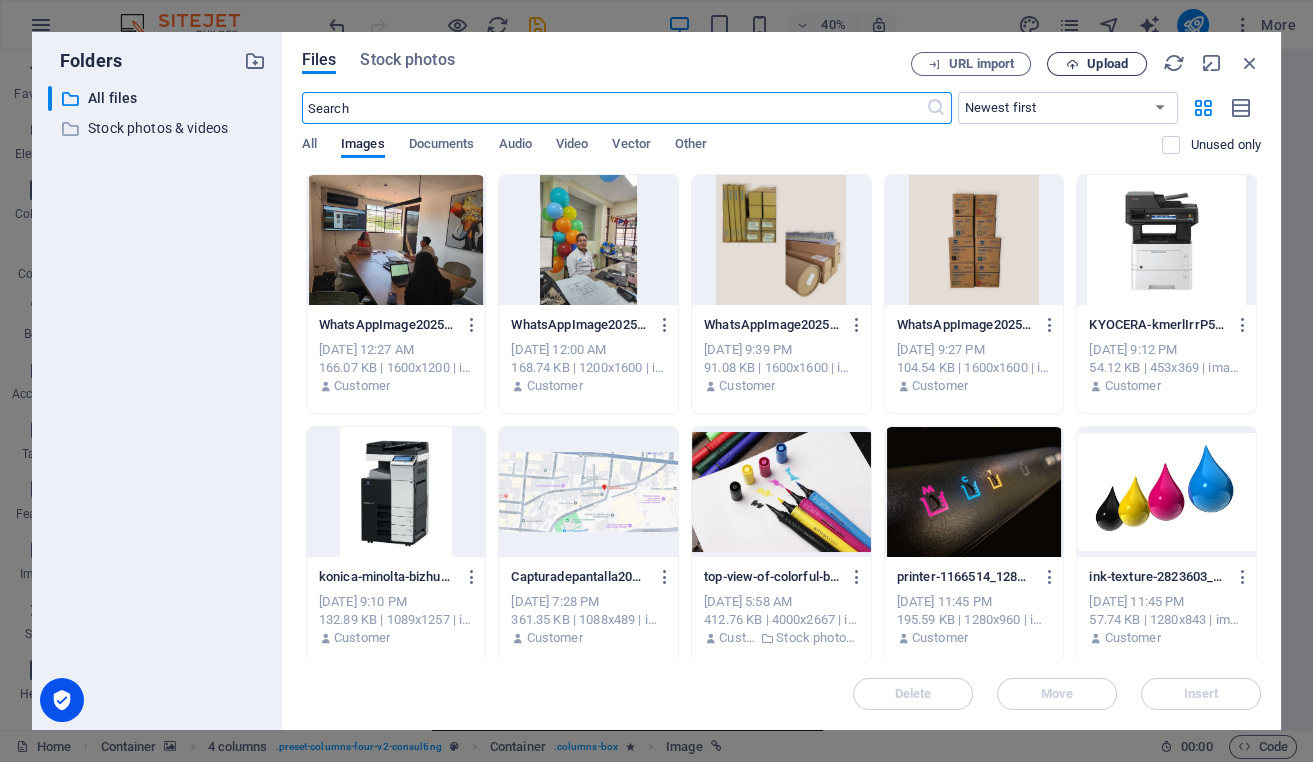 click on "Upload" at bounding box center [1107, 64] 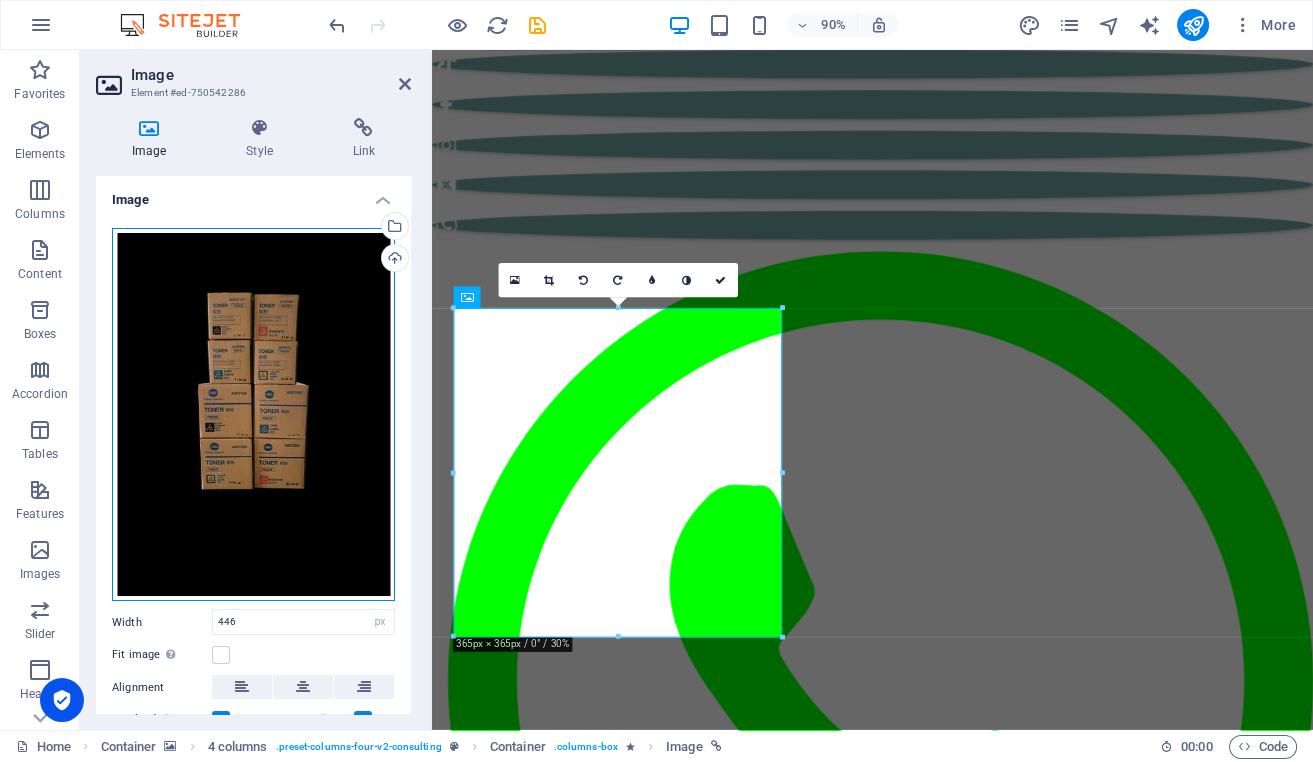 click on "Drag files here, click to choose files or select files from Files or our free stock photos & videos" at bounding box center [253, 415] 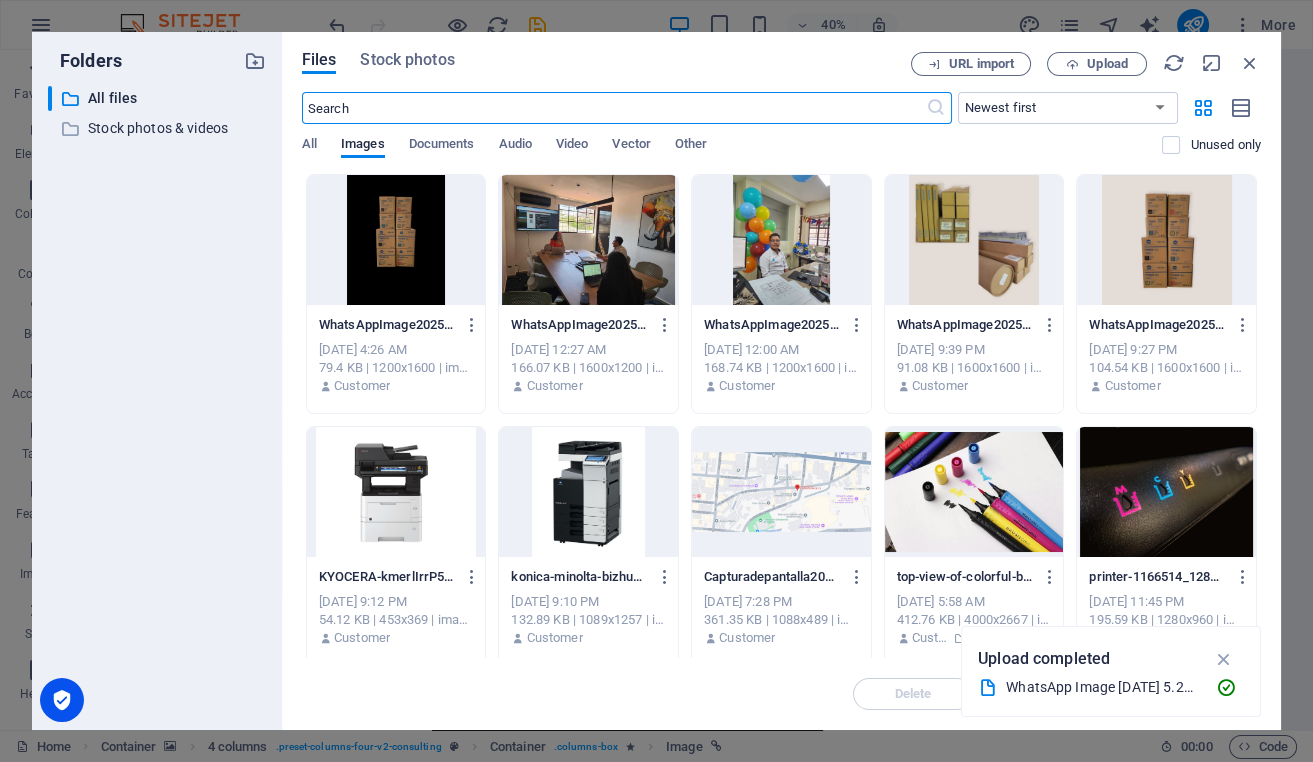 click at bounding box center (396, 240) 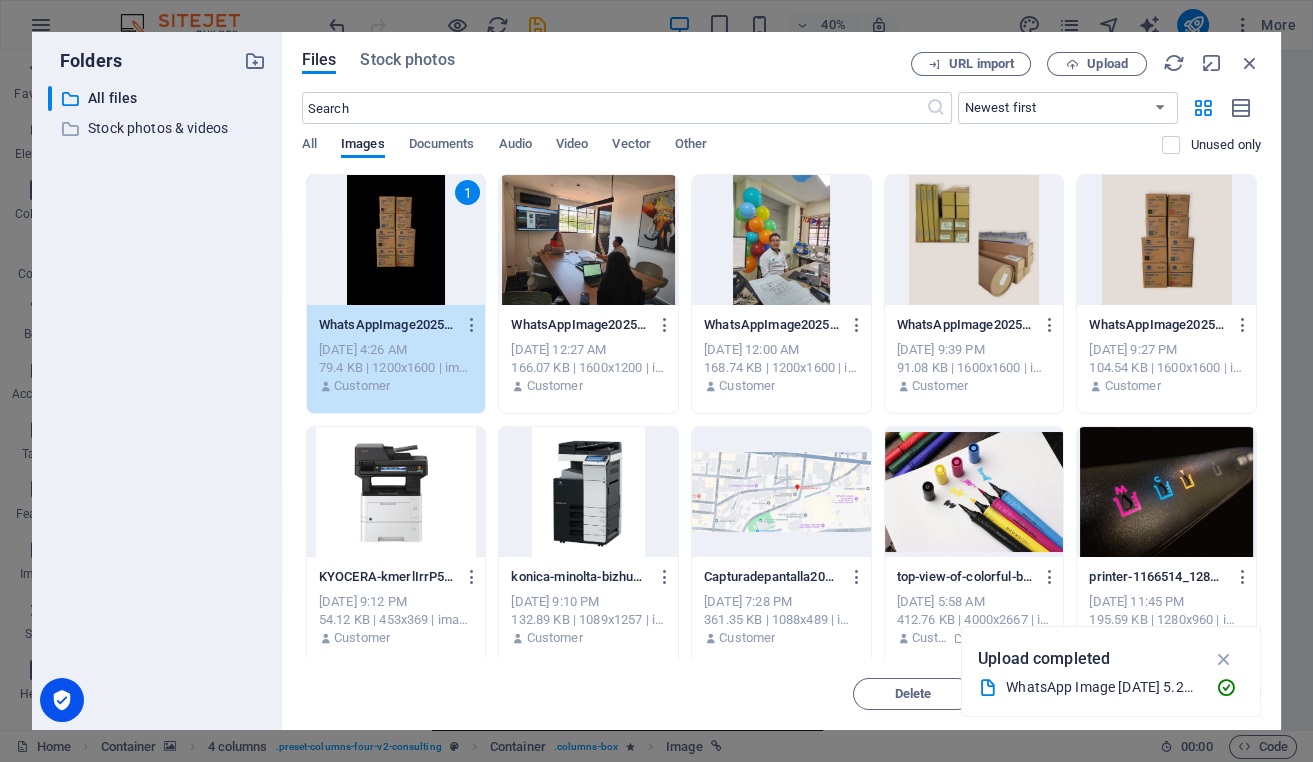 click on "1" at bounding box center (396, 240) 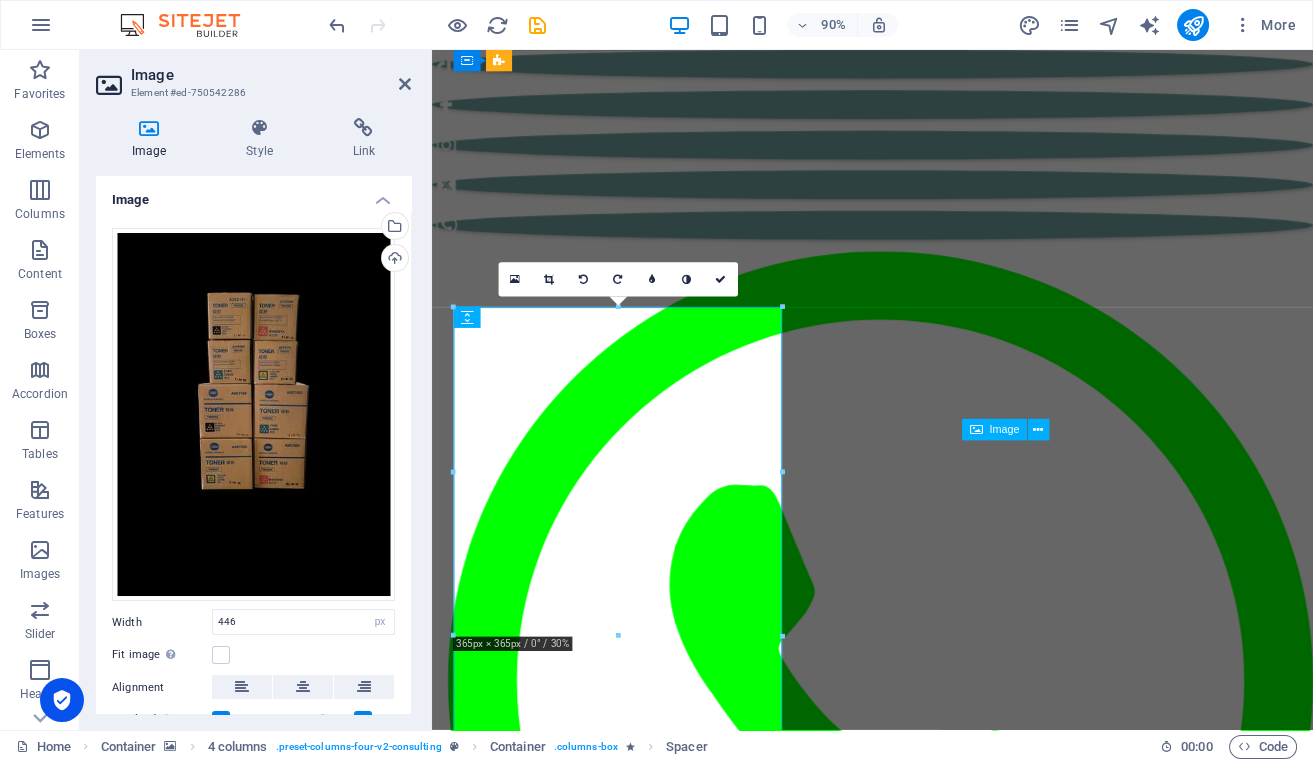scroll, scrollTop: 5188, scrollLeft: 0, axis: vertical 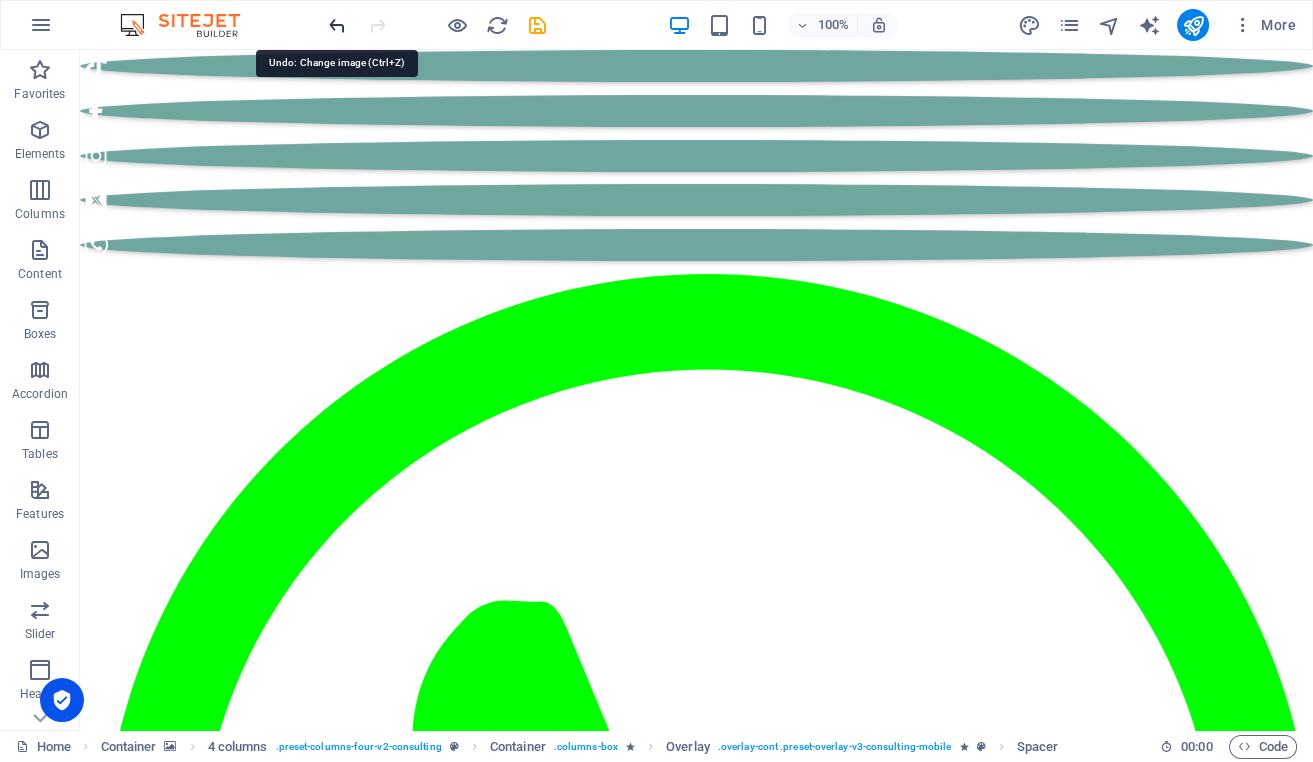 click at bounding box center (337, 25) 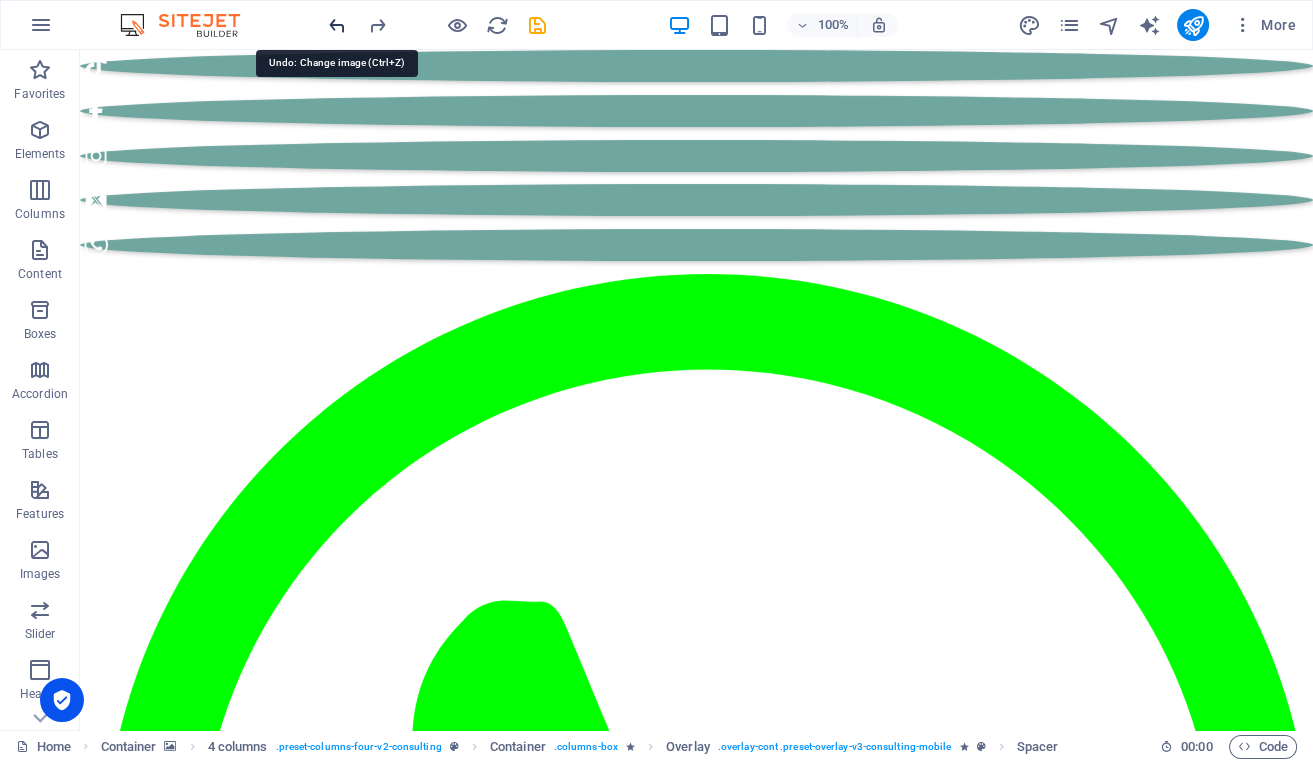 click at bounding box center (337, 25) 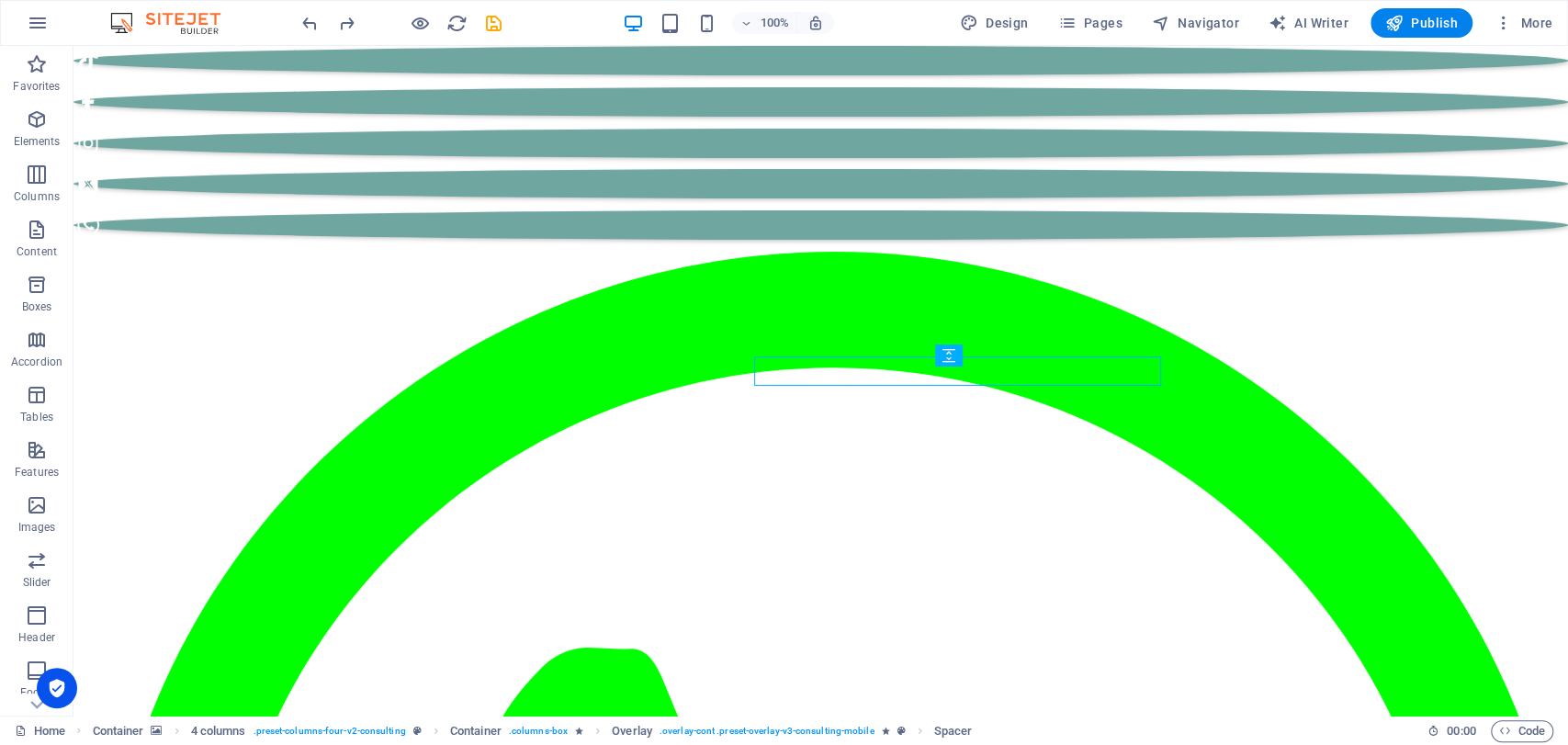 scroll, scrollTop: 3899, scrollLeft: 0, axis: vertical 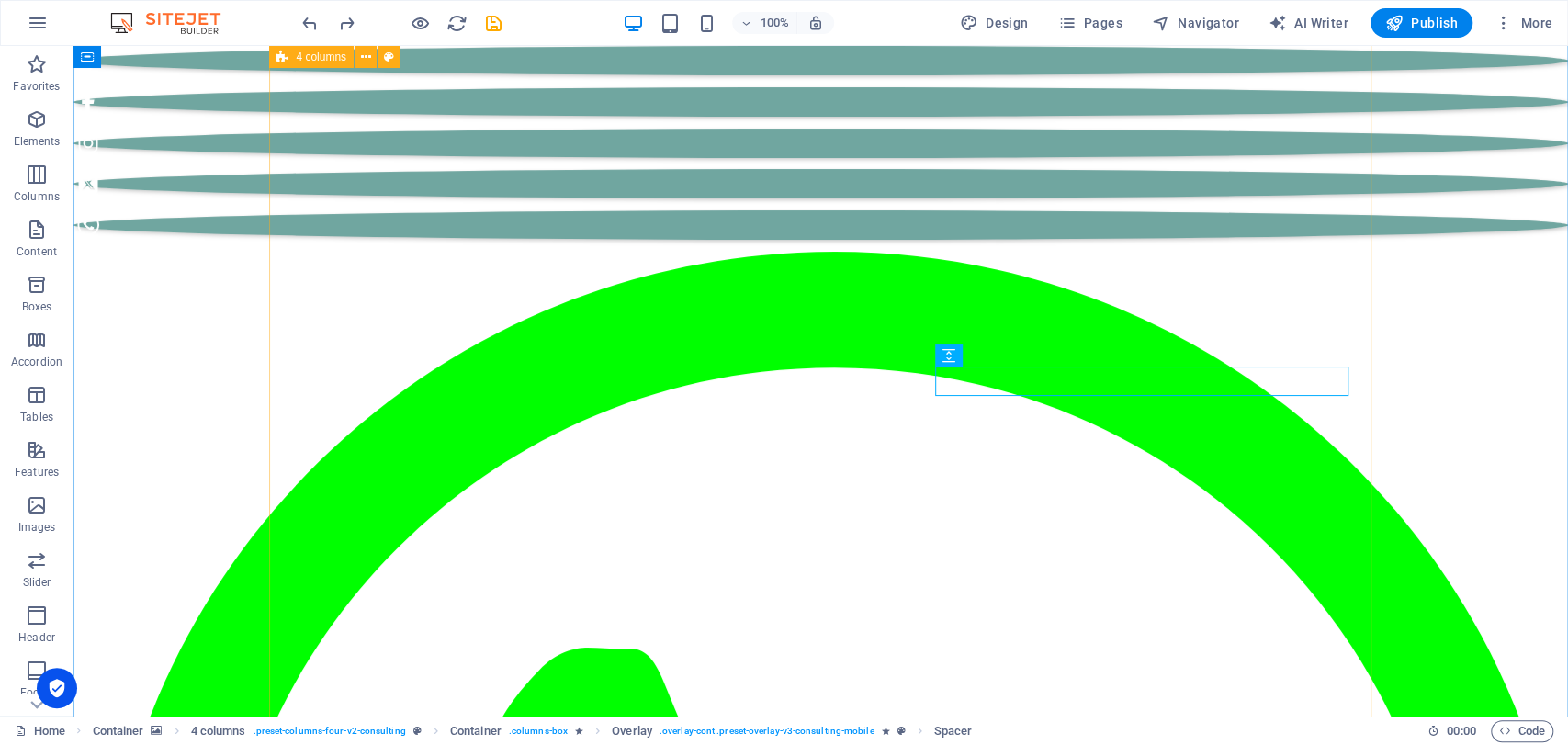 type 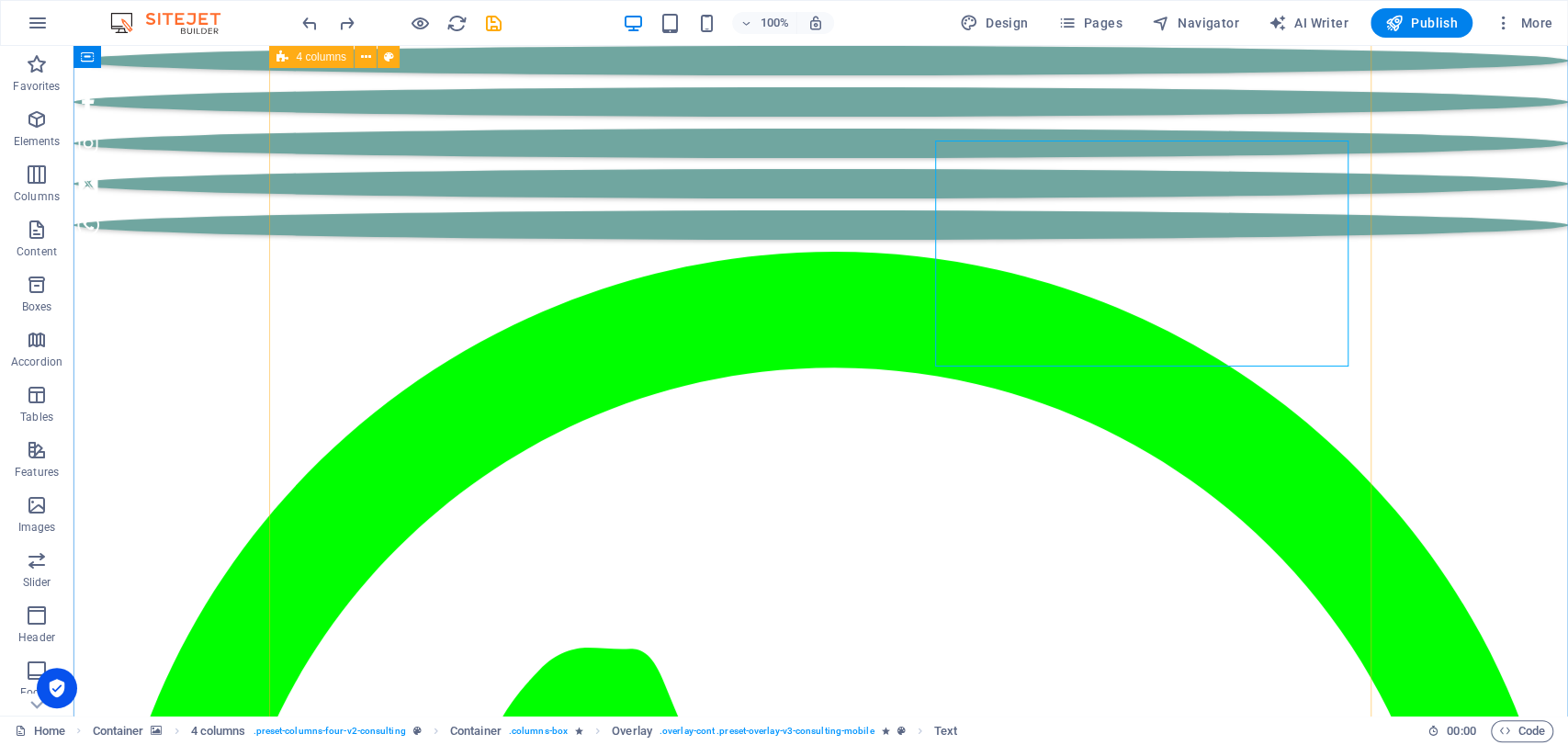 click on "KONICA MINOLTA Iniciativa de Transformación EcoPower leer más Enfrentando los desafíos de los altos costos de energía y una huella de carbono sustancial, nuestro cliente buscó revolucionar sus prácticas energéticas. Trabajando mano a mano con el equipo de expertos de Eco-Con, implementamos soluciones de energía renovable, incorporando energía solar y eólica en sus operaciones. Esto dio lugar a una reducción significativa de la dependencia de fuentes no renovables, lo que se traduce tanto en beneficios medioambientales como en importantes ahorros de costes. Descubra cómo esta iniciativa se convirtió en un faro de excelencia sostenible y en una inspiración para las empresas de todo el mundo. Director del proyecto: Jeffrey McCollins Duración del proyecto: 27 meses Leer menos KYOCERA Hoja de Ruta Estratégica de Sostenibilidad leer más Directora del proyecto: Jennifer Collins Duración del proyecto: 24 meses Leer menos TÓNER   Estrategia de expansión del mercado global leer más Leer menos" at bounding box center (821, 7059) 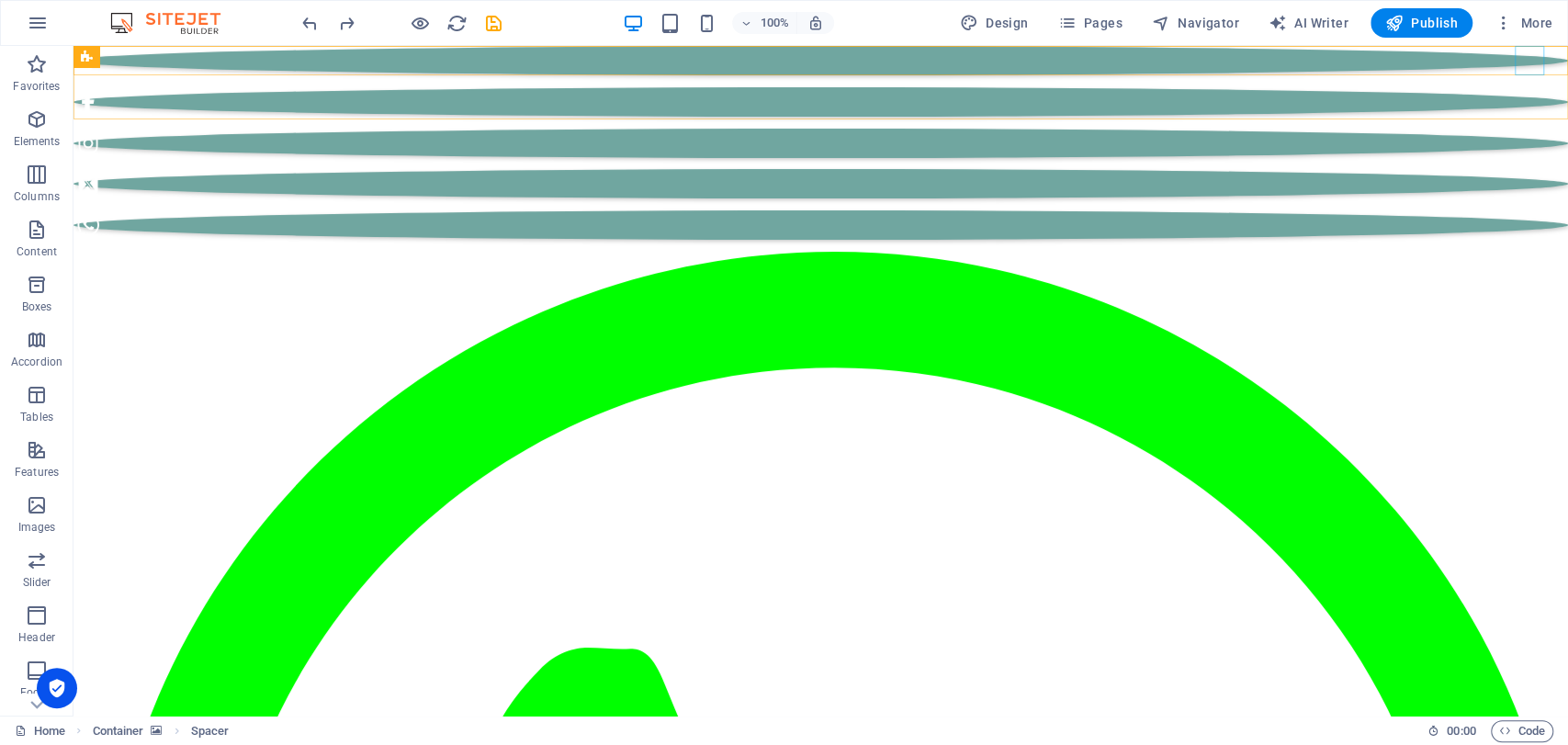 click at bounding box center (820, 225) 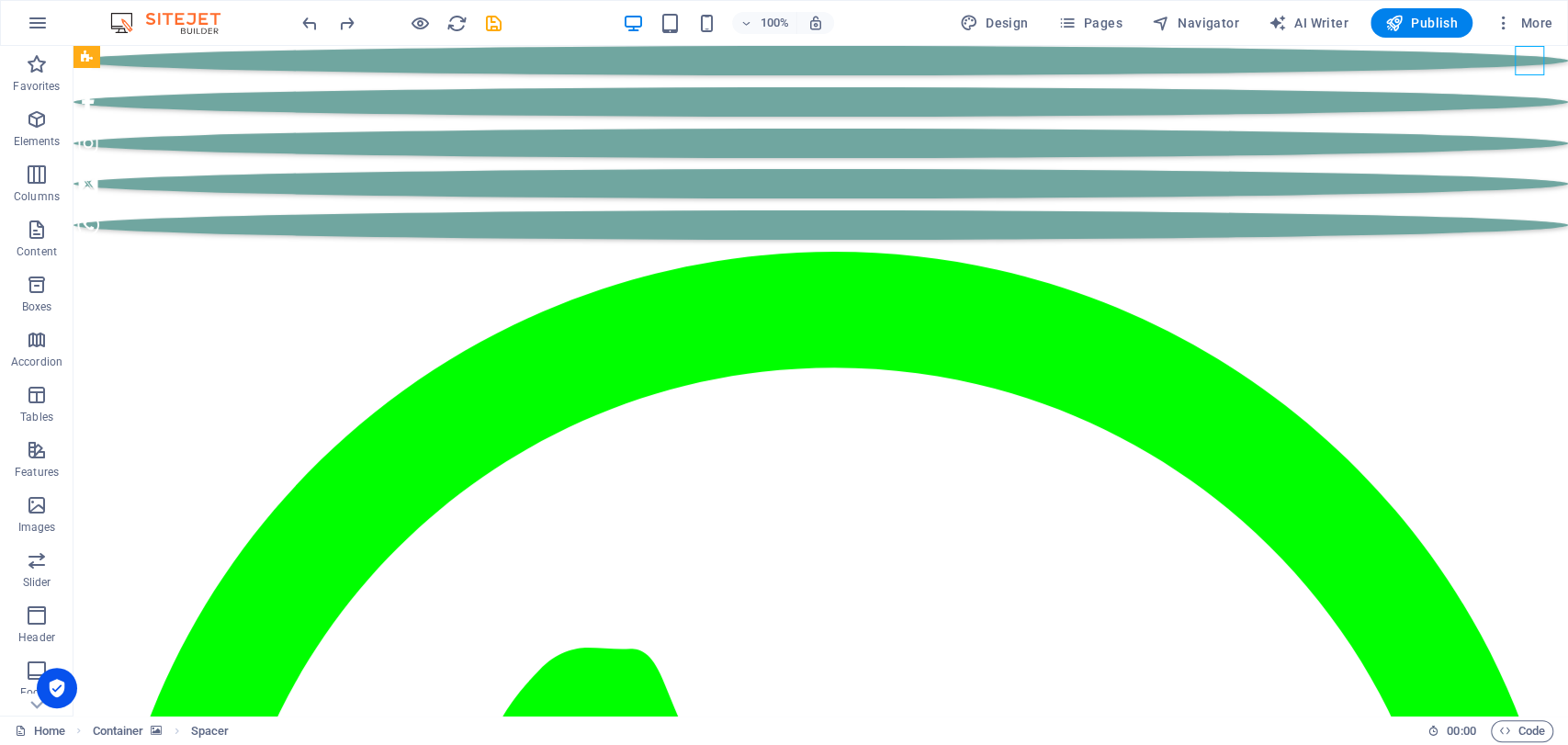 click at bounding box center [820, 225] 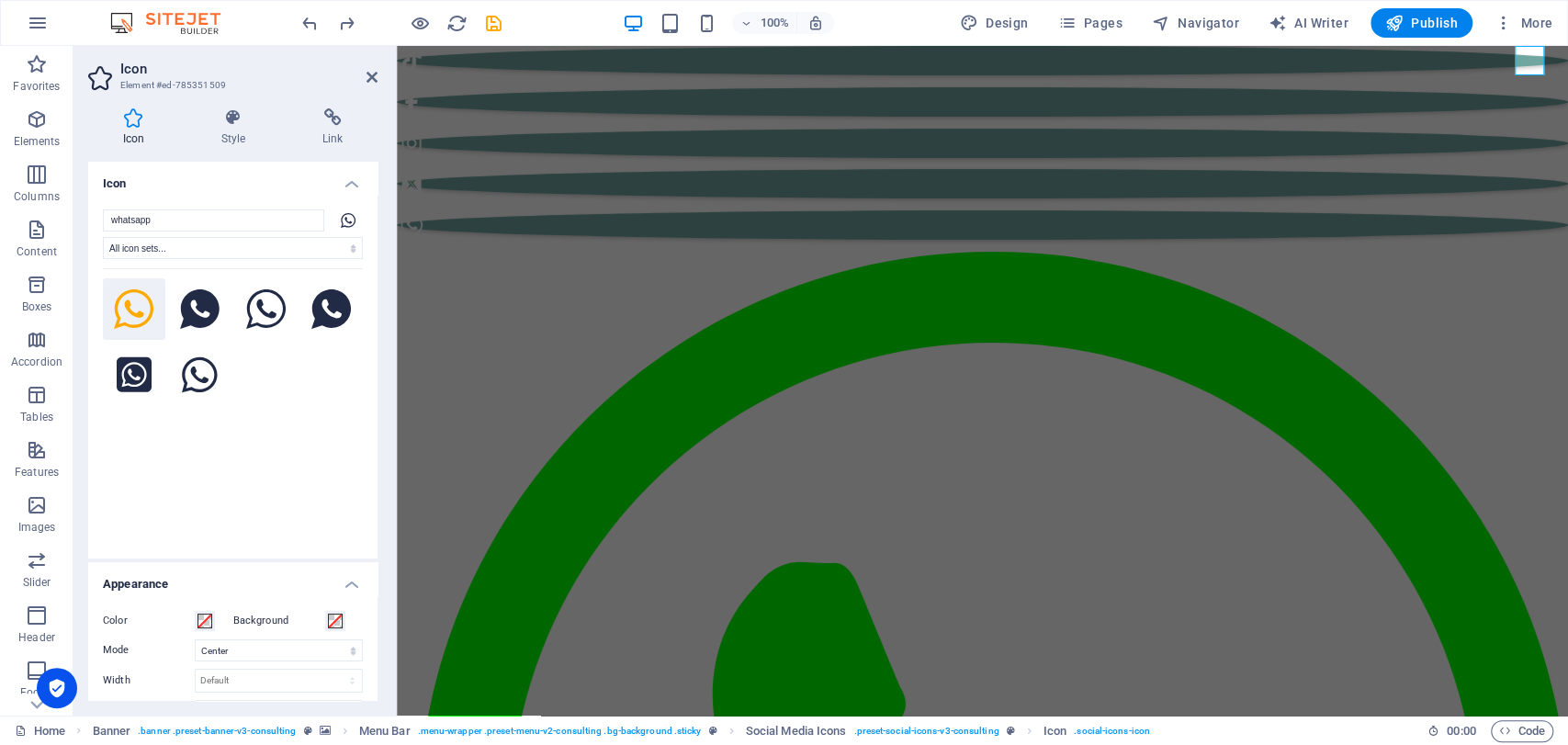 drag, startPoint x: 378, startPoint y: 310, endPoint x: 375, endPoint y: 351, distance: 41.10961 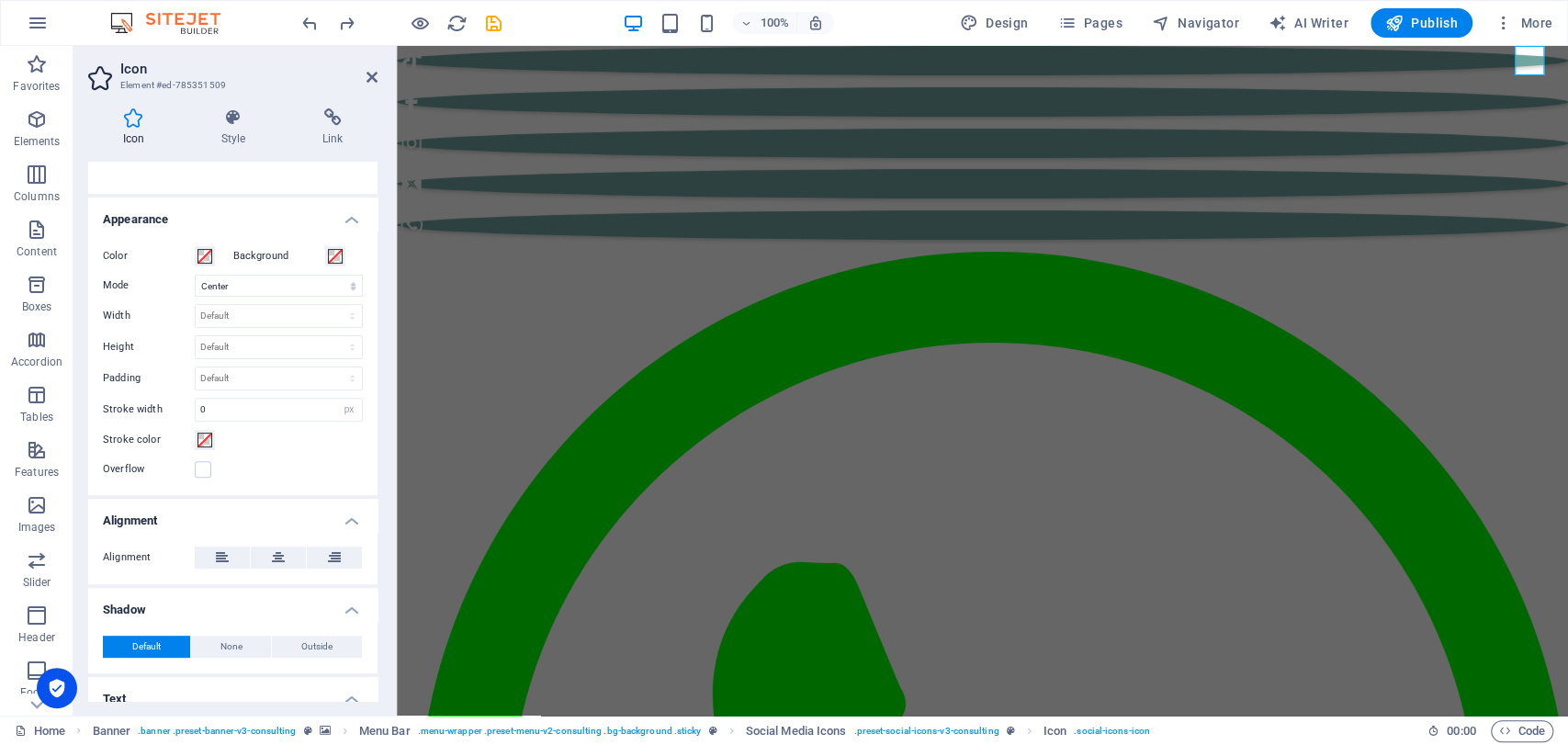 scroll, scrollTop: 424, scrollLeft: 0, axis: vertical 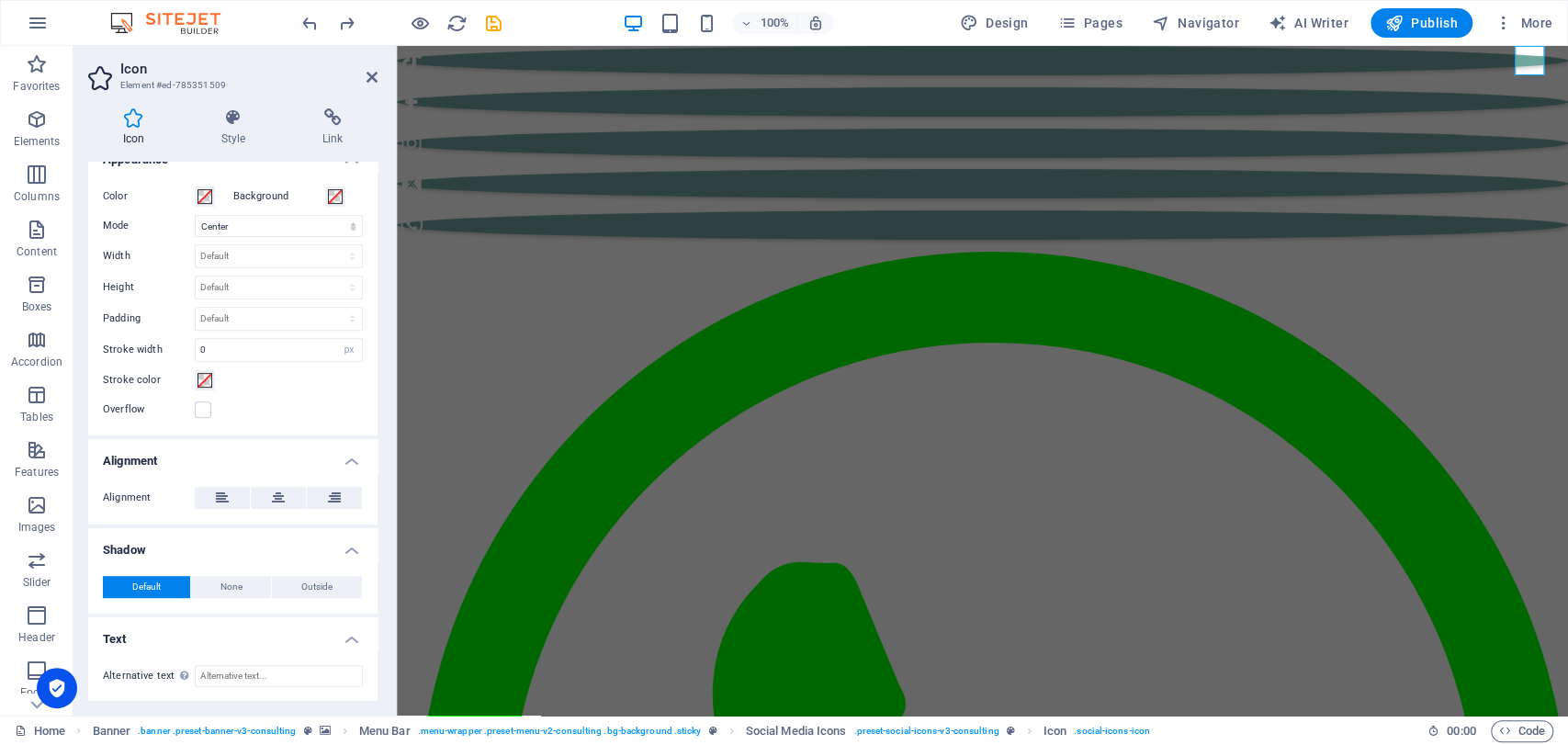 click on "Icon Style Link Icon whatsapp All icon sets... IcoFont Ionicons FontAwesome Brands FontAwesome Duotone FontAwesome Solid FontAwesome Regular FontAwesome Light FontAwesome Thin FontAwesome Sharp Solid FontAwesome Sharp Regular FontAwesome Sharp Light FontAwesome Sharp Thin Appearance Color Background Mode Scale Left Center Right Width Default auto px rem % em vh vw Height Default auto px rem em vh vw Padding Default px rem % em vh vw Stroke width 0 Default px rem % em vh vw Stroke color Overflow Alignment Alignment Shadow Default None Outside Color X offset 0 px rem vh vw Y offset 0 px rem vh vw Blur 0 px rem % vh vw Text Alternative text The alternative text is used by devices that cannot display images (e.g. image search engines) and should be added to every image to improve website accessibility. Social Media Icons Element Layout How this element expands within the layout (Flexbox). Size Default auto px % 1/1 1/2 1/3 1/4 1/5 1/6 1/7 1/8 1/9 1/10 Grow Shrink Order Container layout Visible Visible Opacity 100" at bounding box center [232, 404] 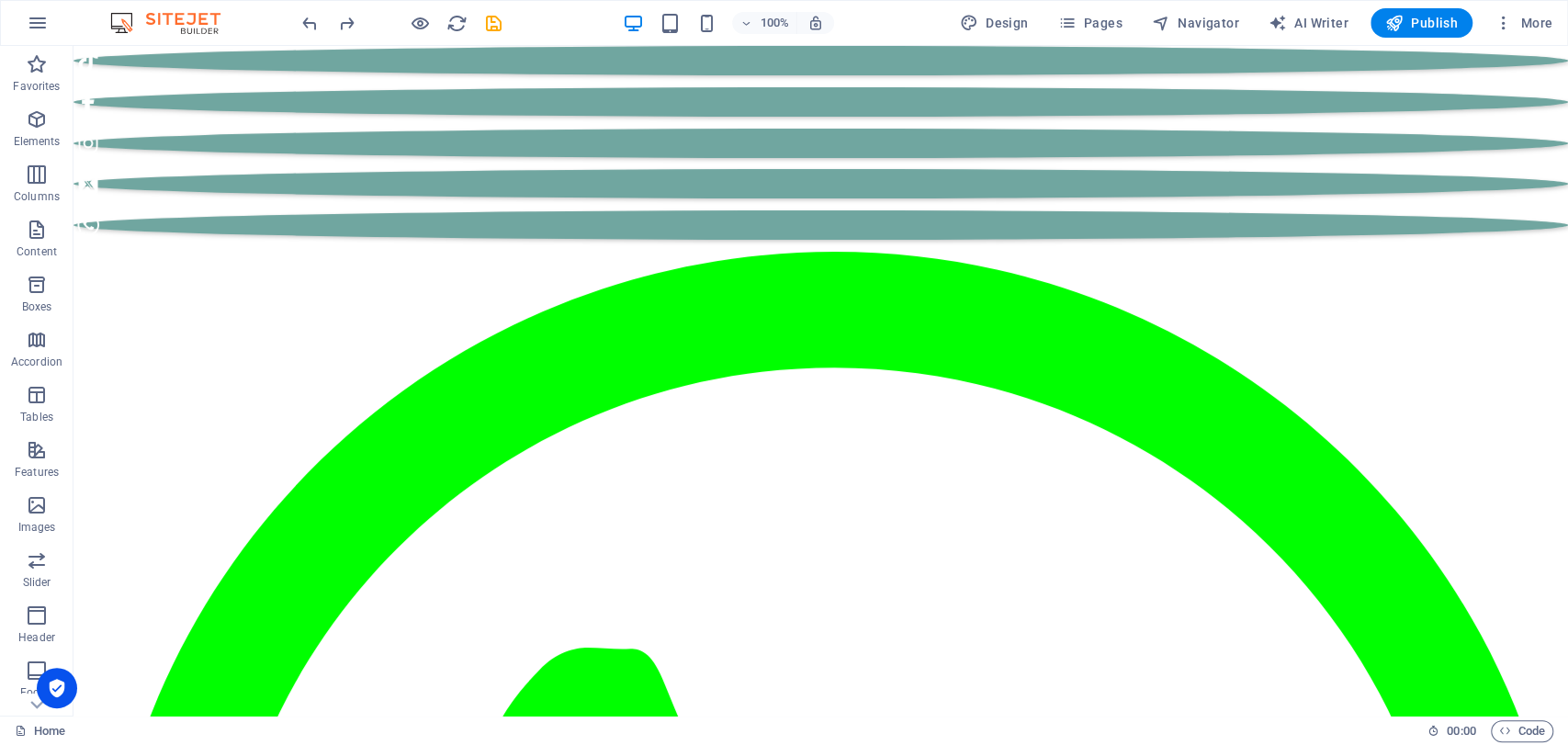 scroll, scrollTop: 9780, scrollLeft: 0, axis: vertical 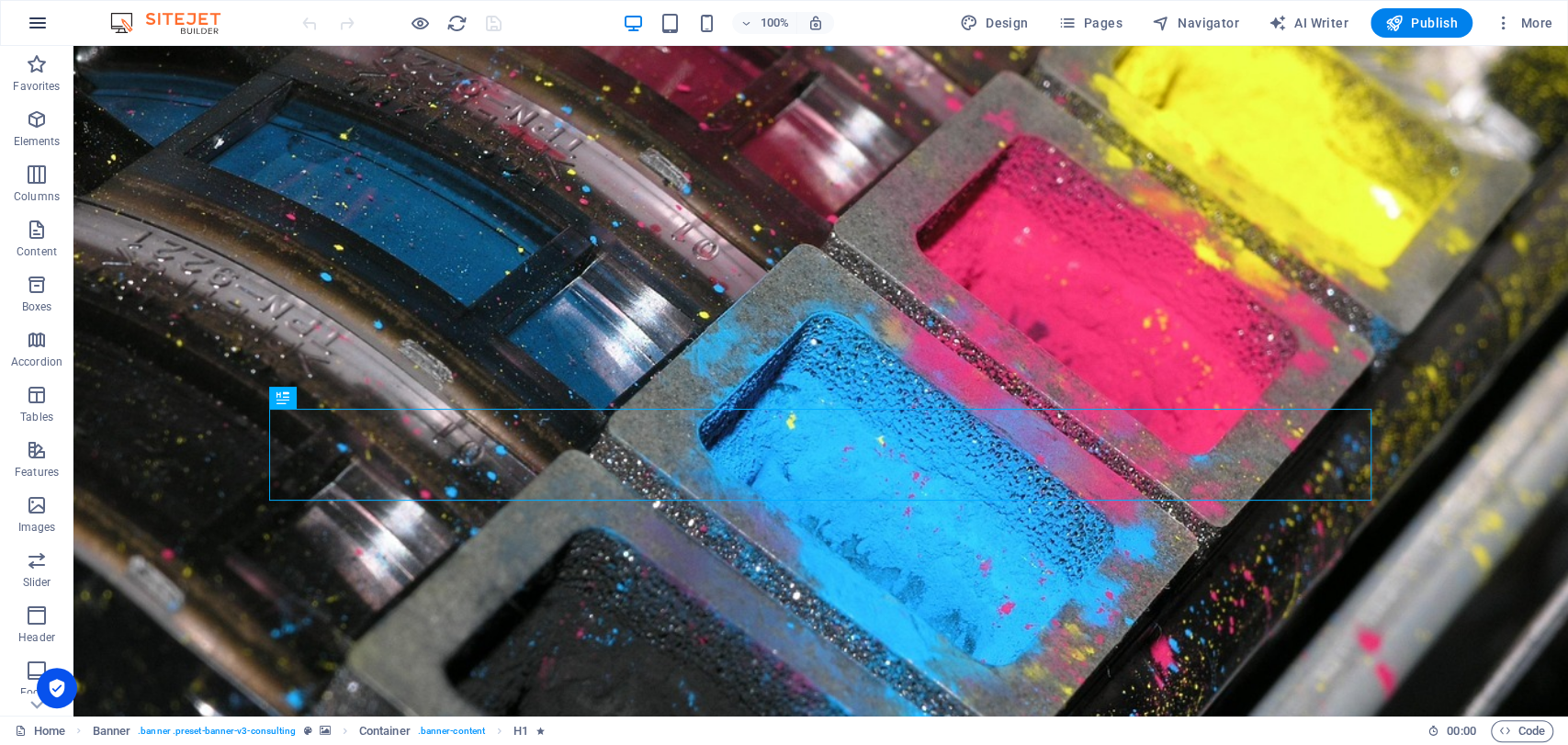 click at bounding box center (38, 23) 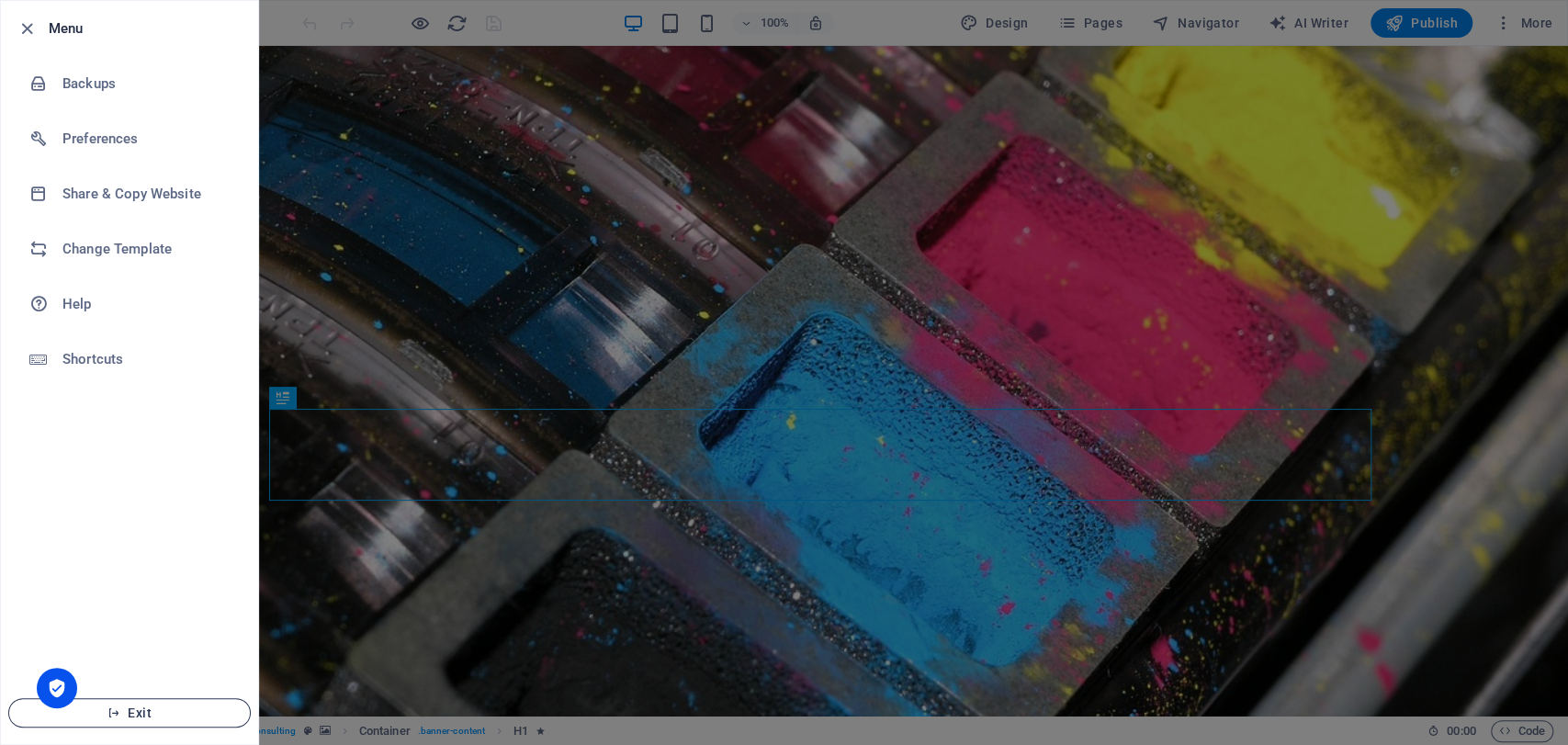 click on "Exit" at bounding box center [130, 713] 